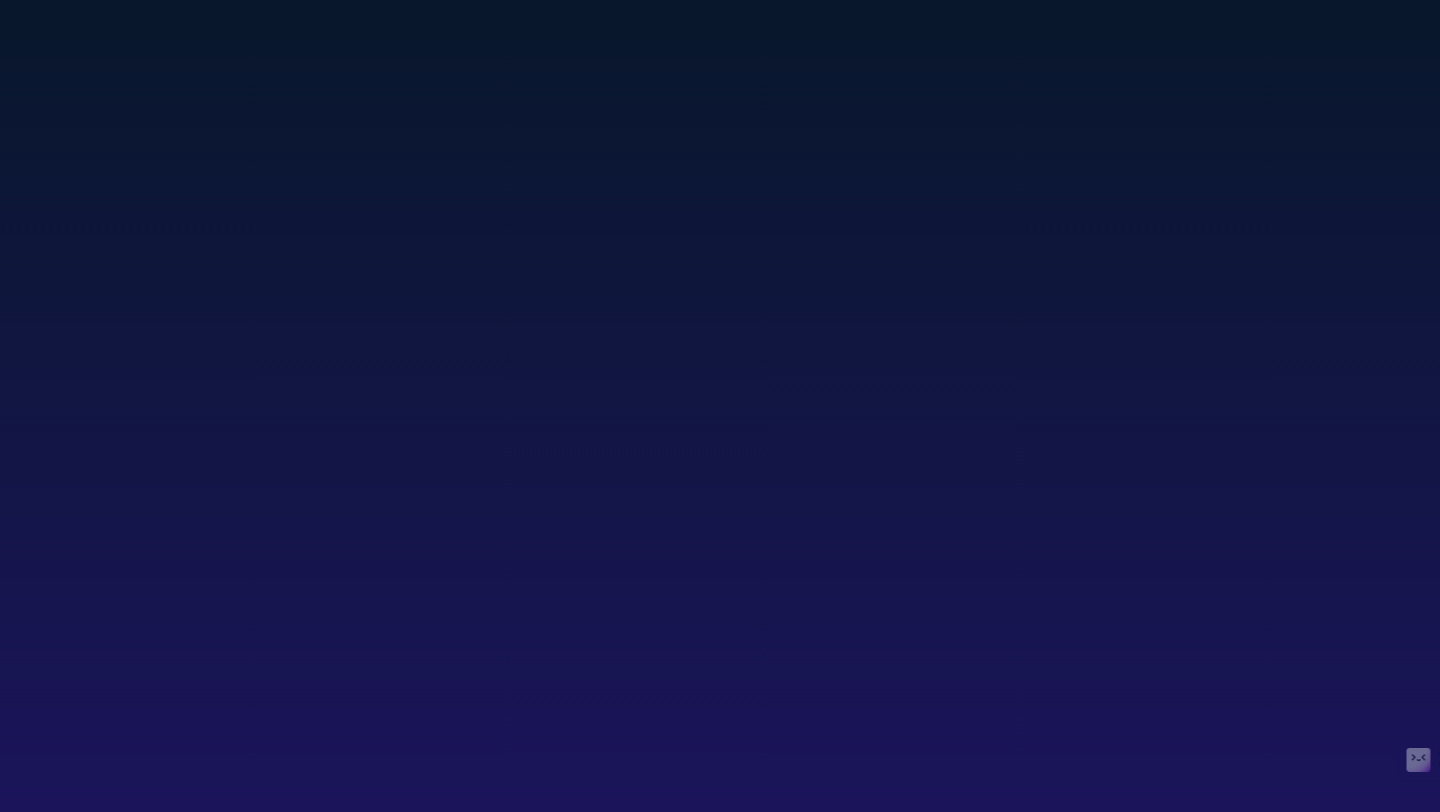 scroll, scrollTop: 0, scrollLeft: 0, axis: both 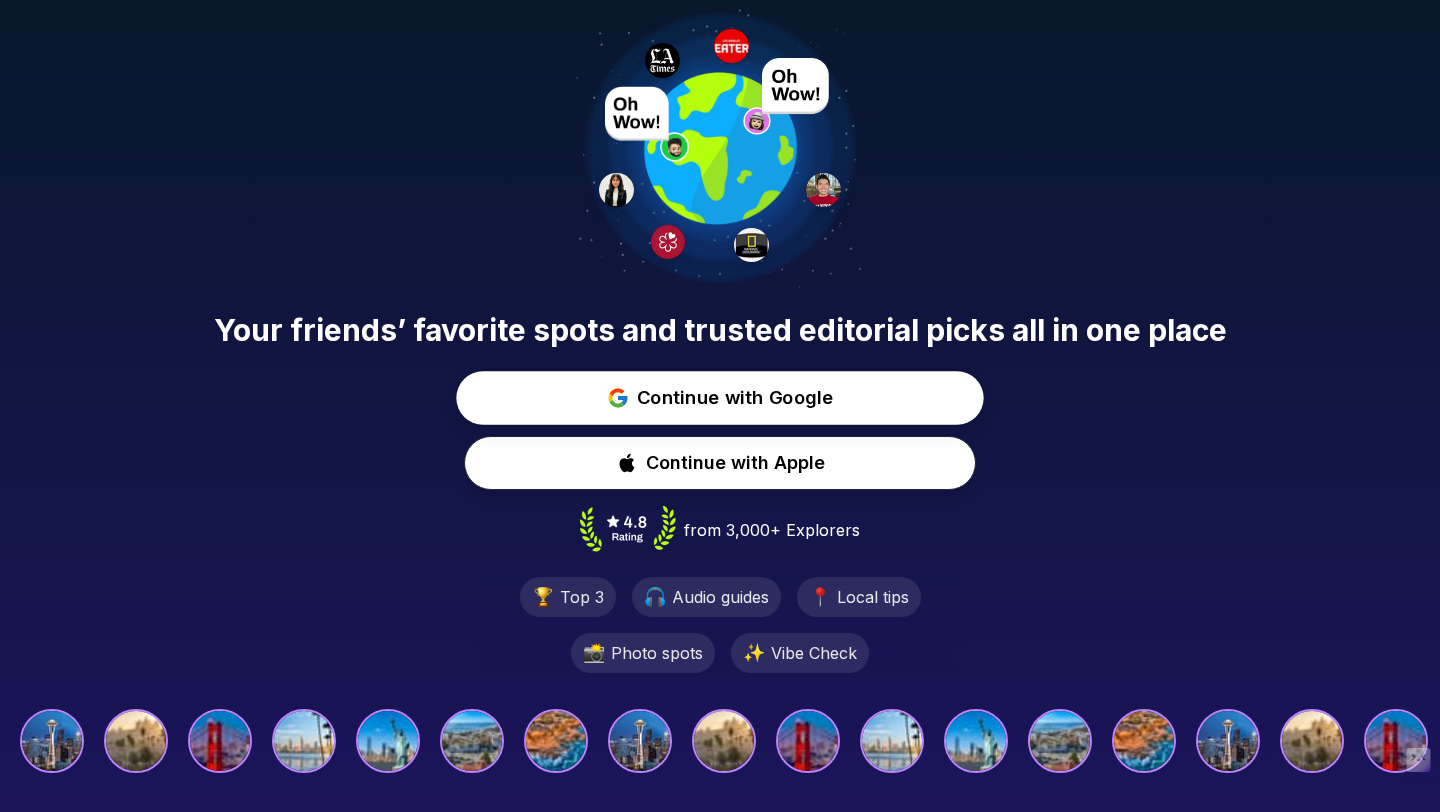 click on "Continue with Google" at bounding box center [735, 398] 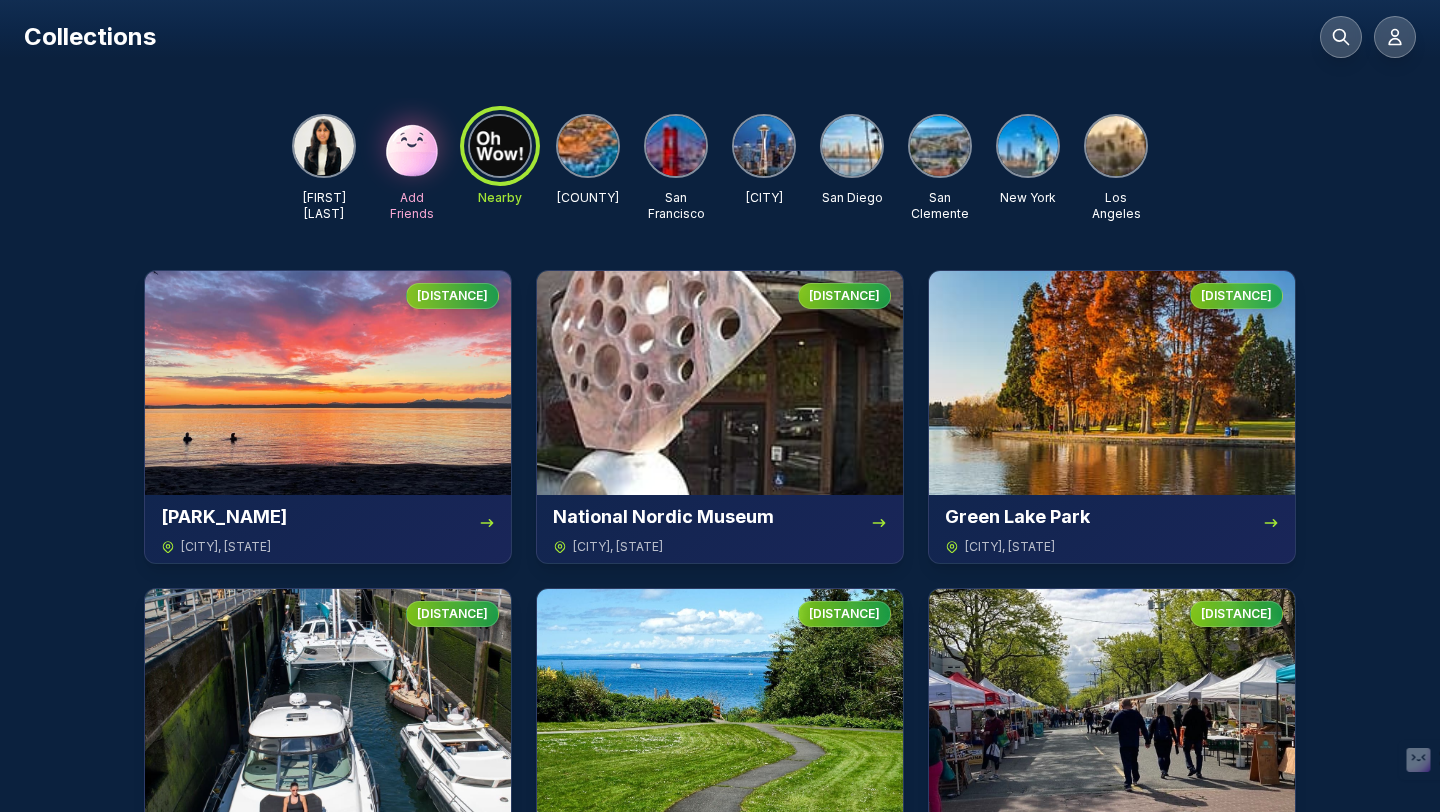 click at bounding box center (588, 146) 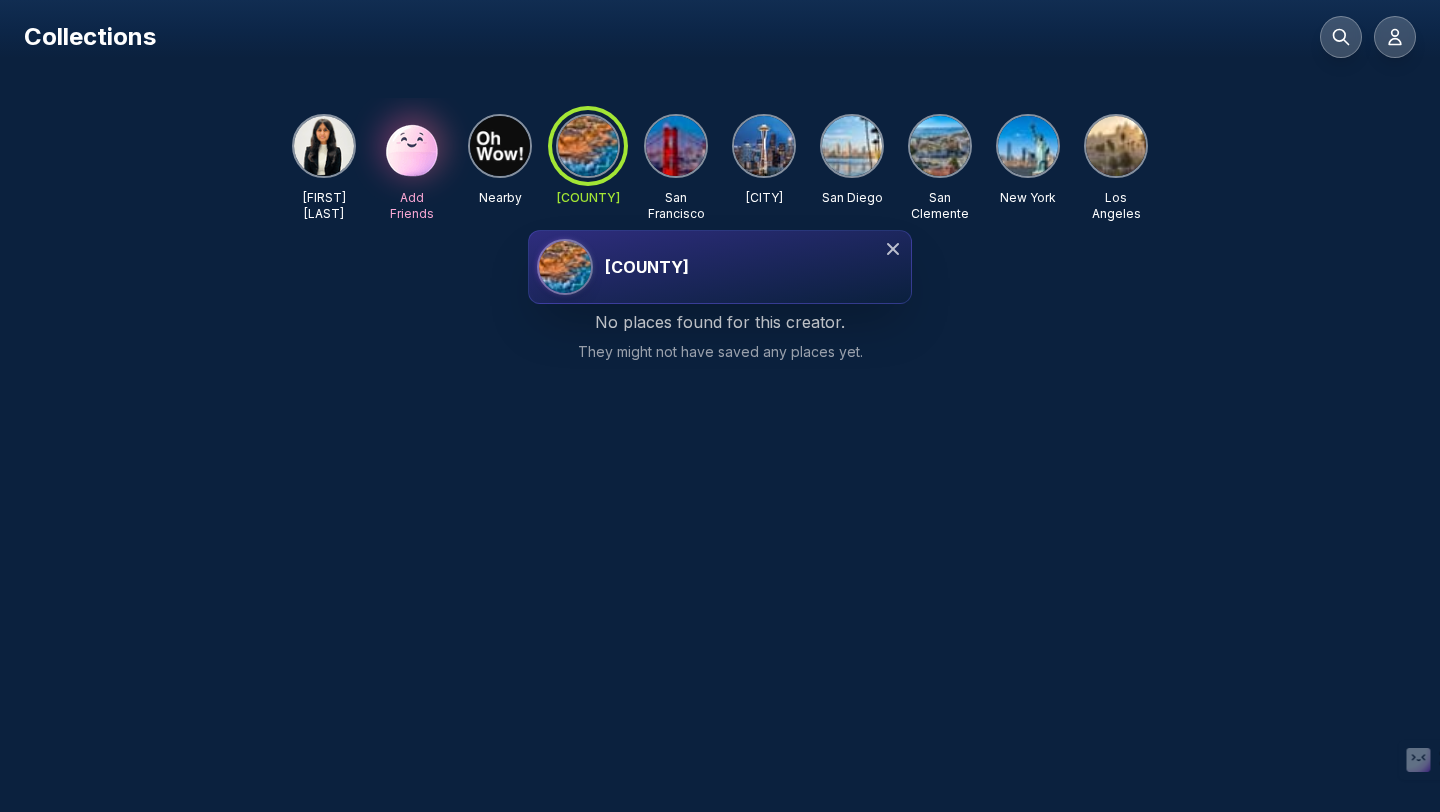 click on "[COUNTY]" at bounding box center [647, 267] 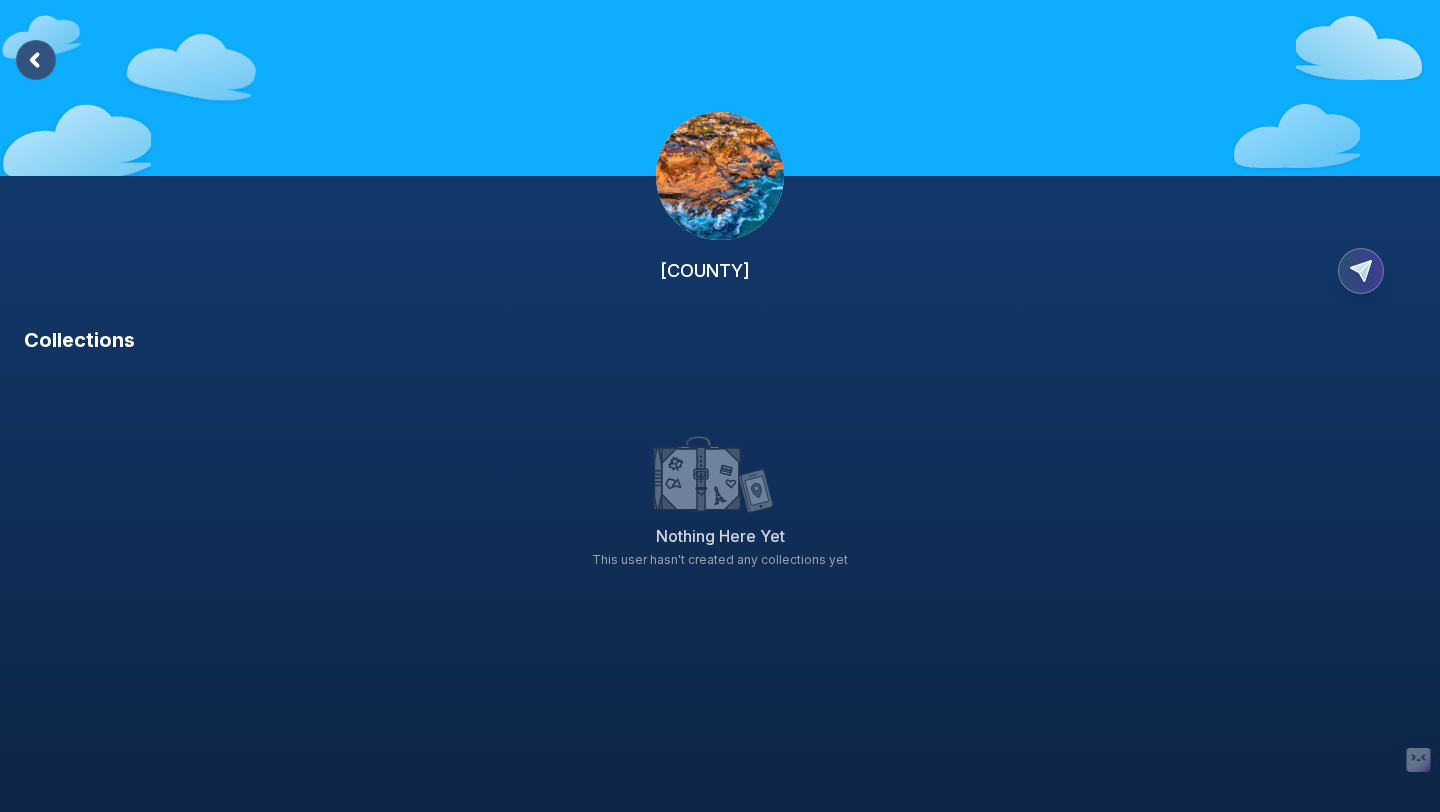 click 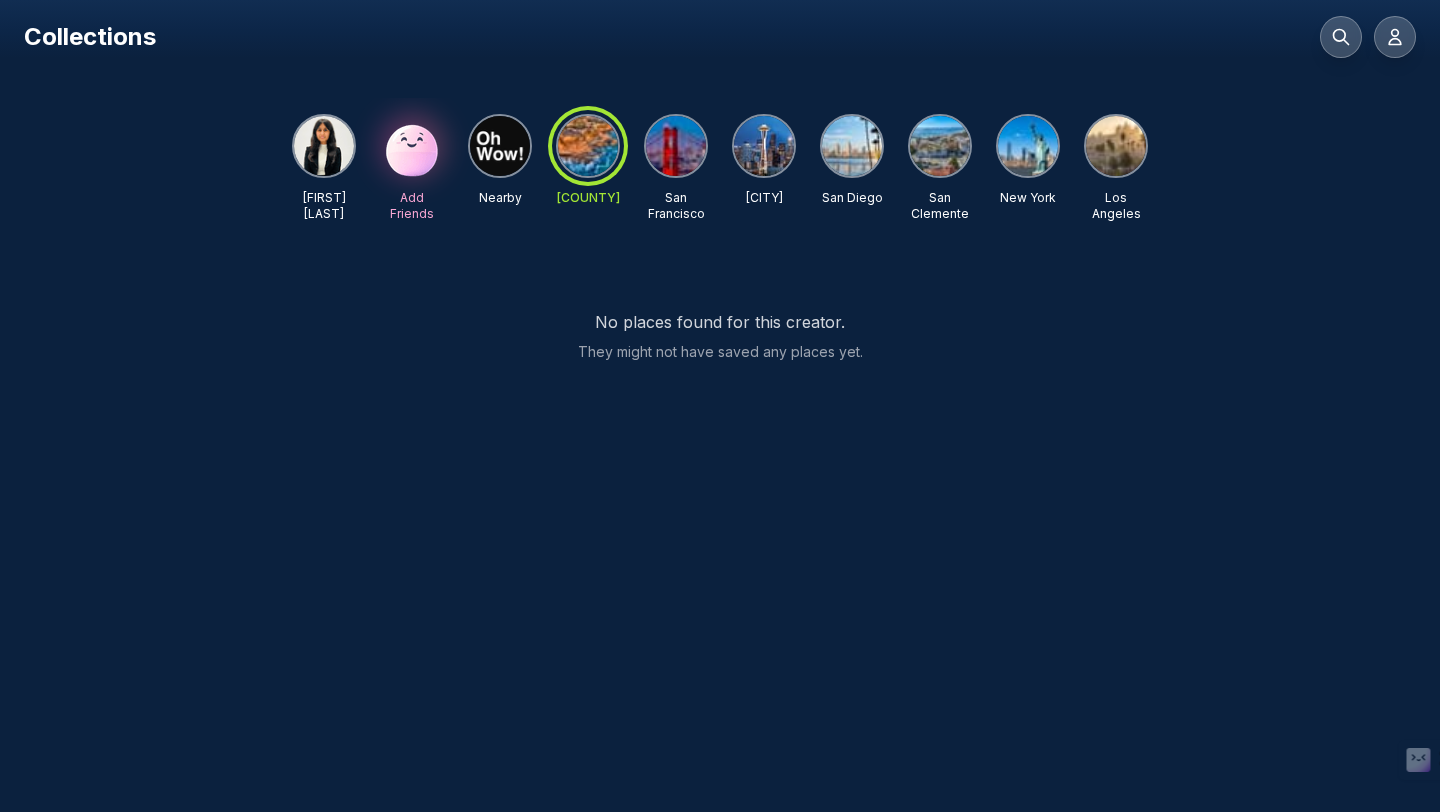 click at bounding box center [852, 146] 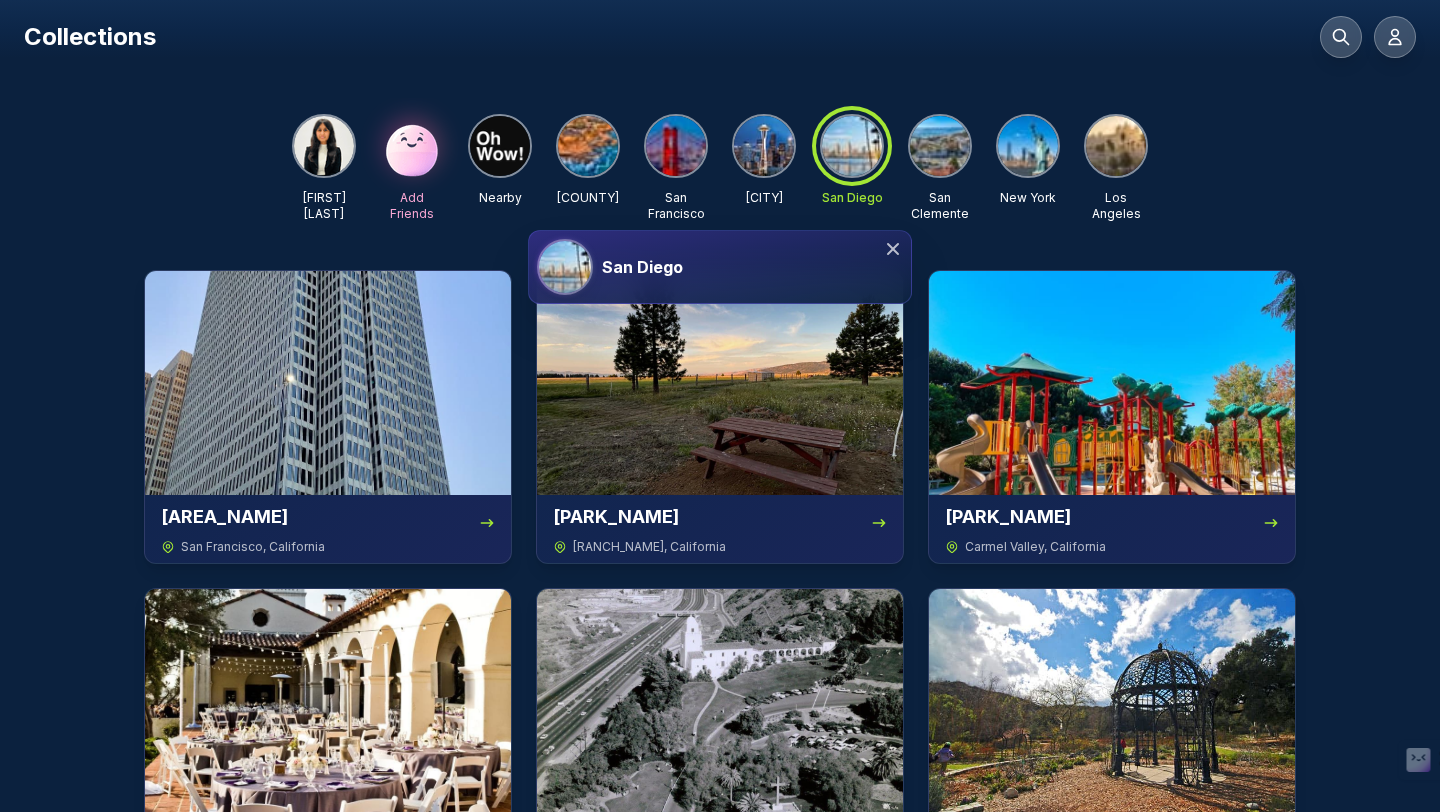 click on "San Diego" at bounding box center [751, 267] 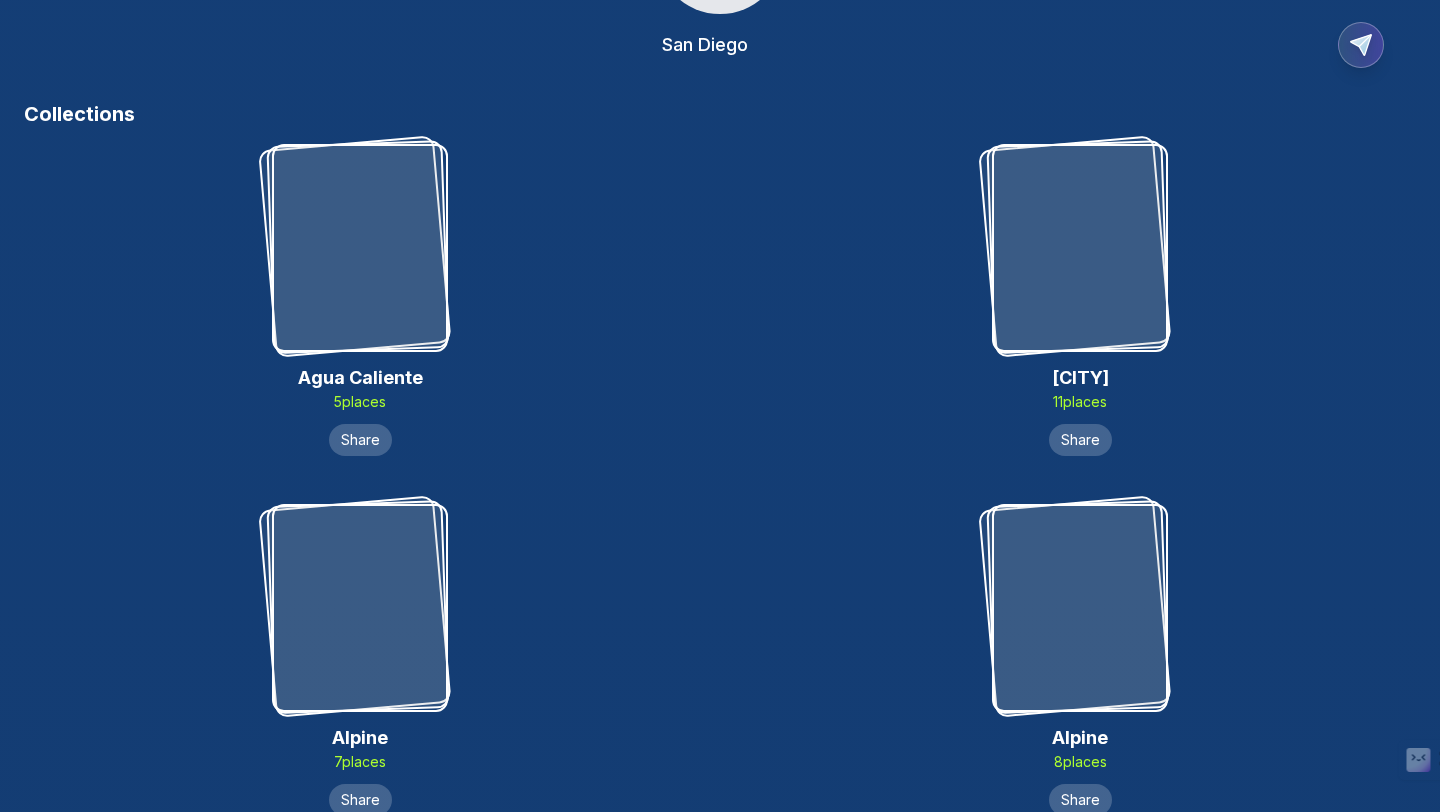 scroll, scrollTop: 256, scrollLeft: 0, axis: vertical 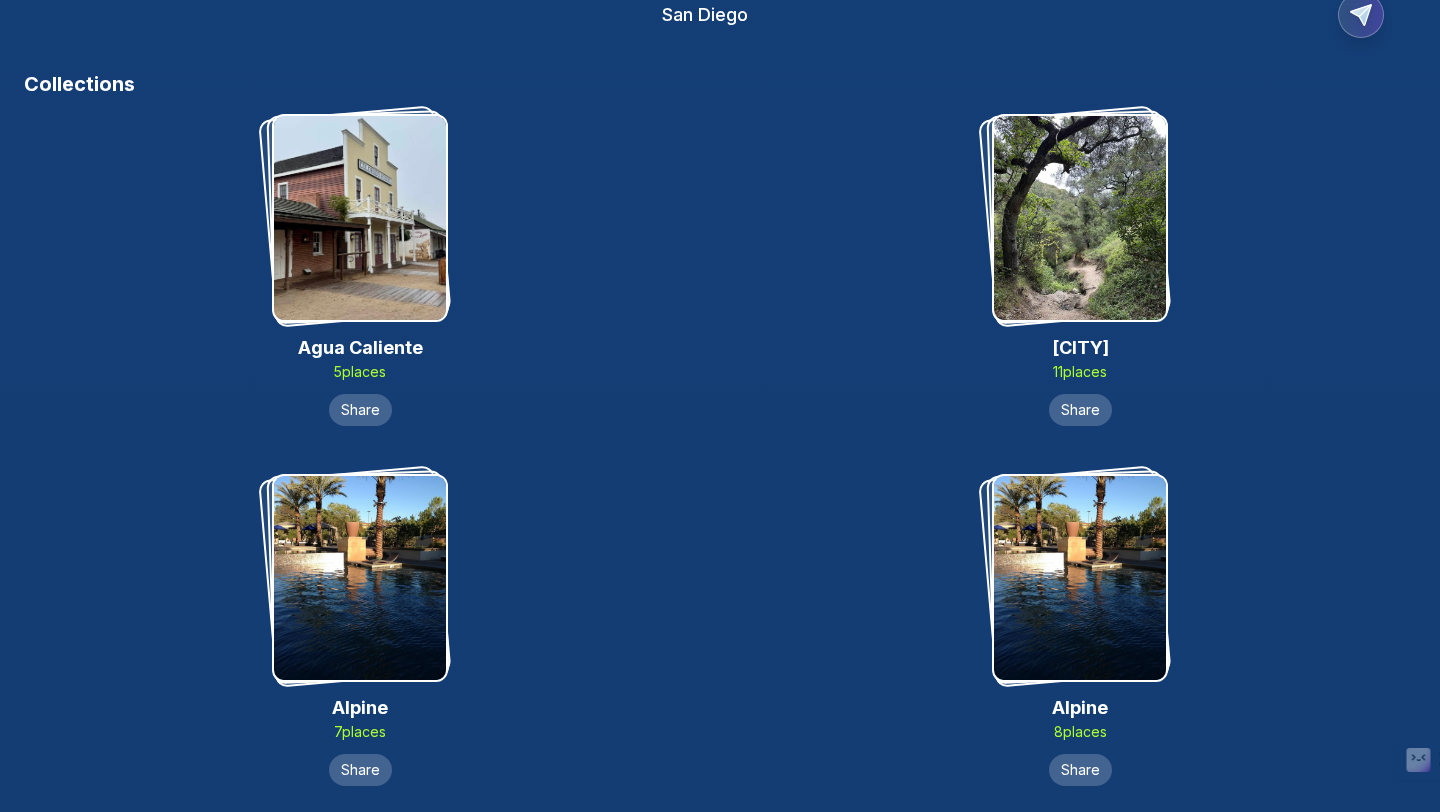 click at bounding box center [1080, 218] 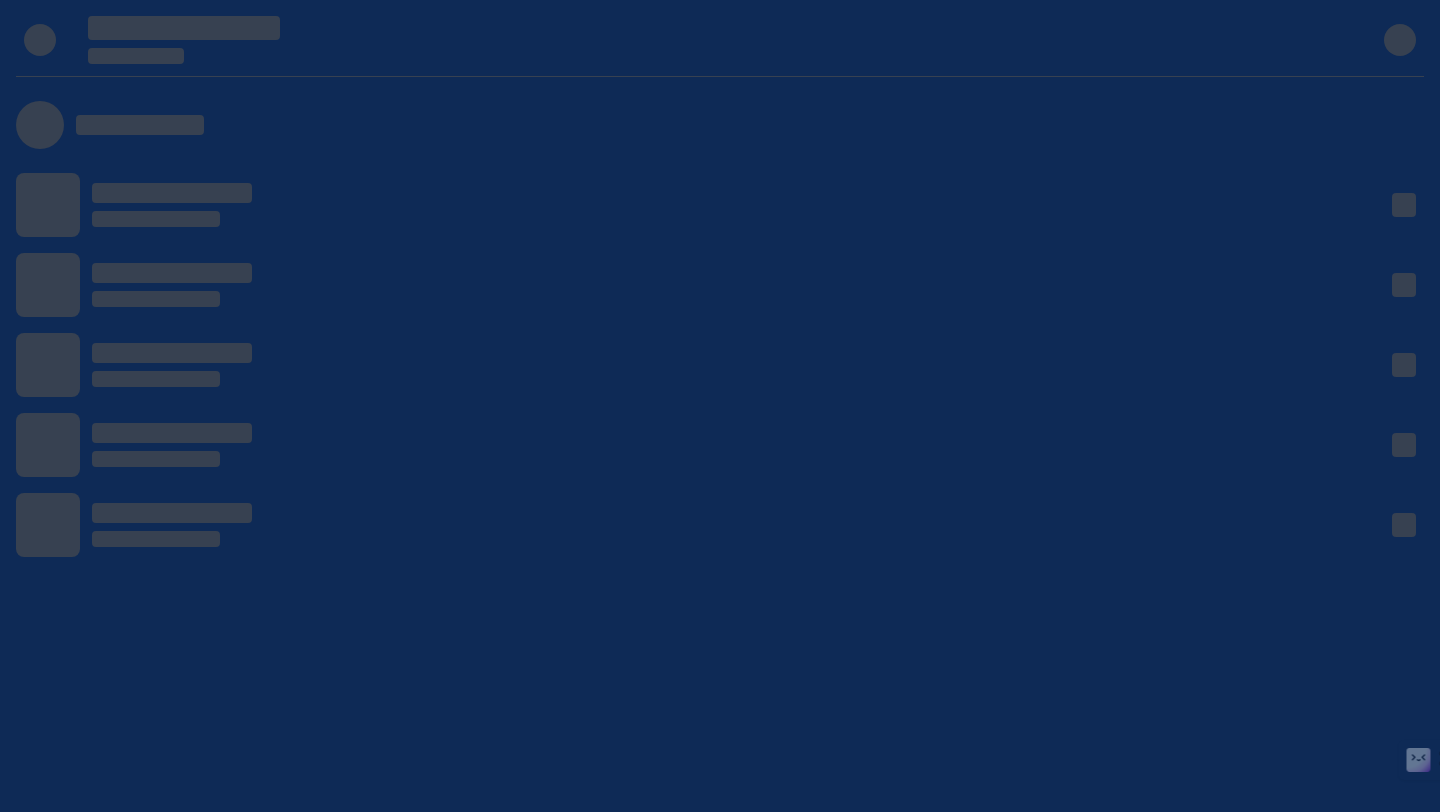 scroll, scrollTop: 0, scrollLeft: 0, axis: both 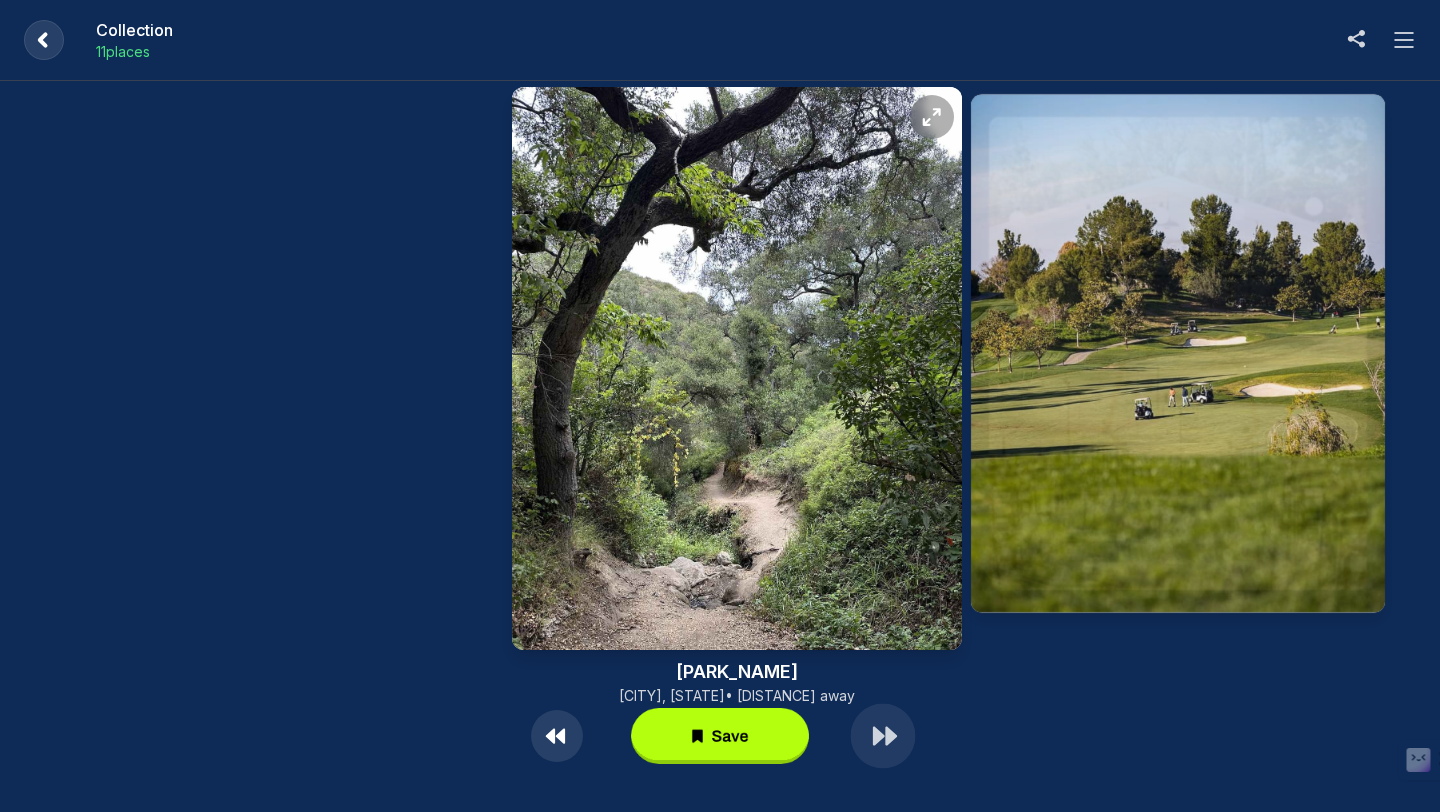 click 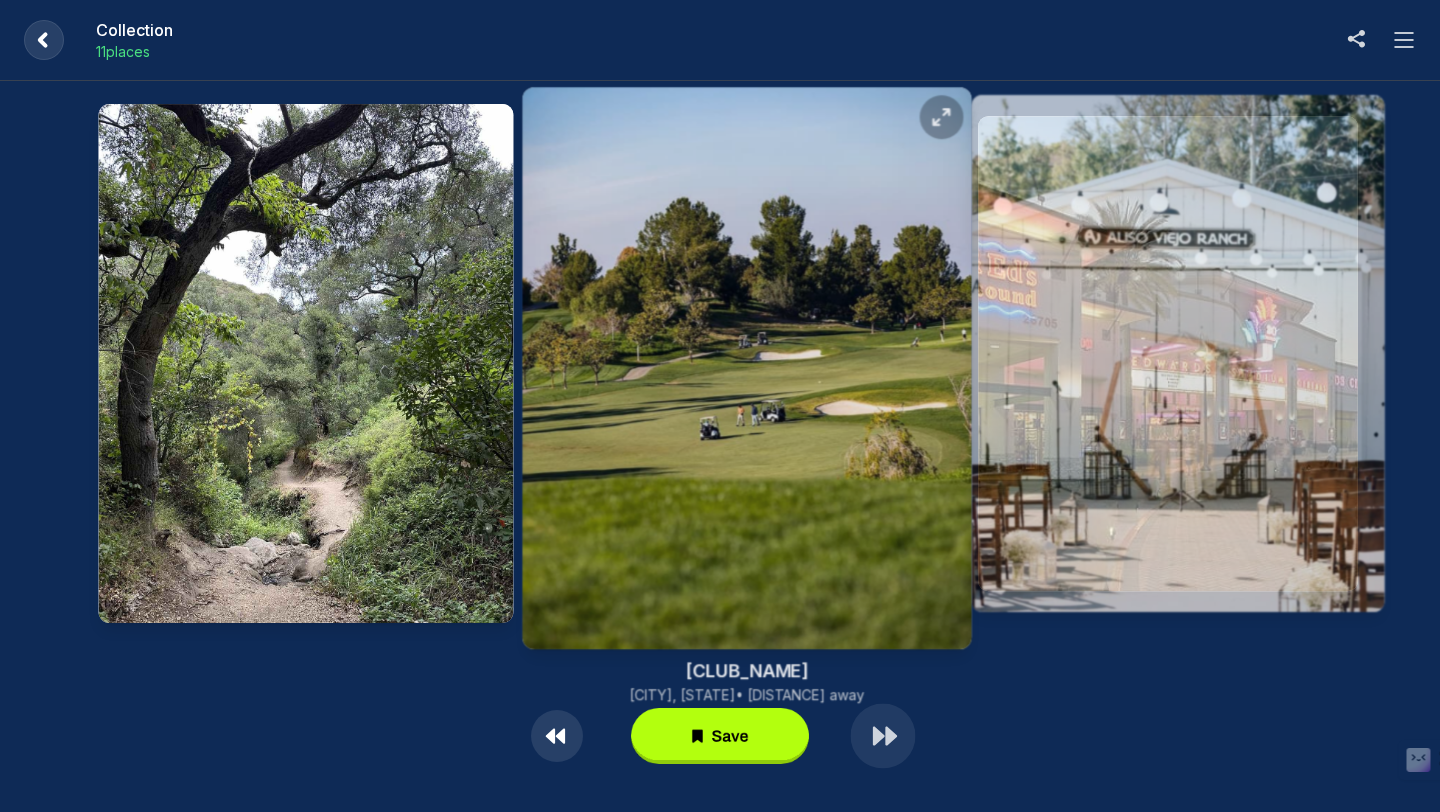 click 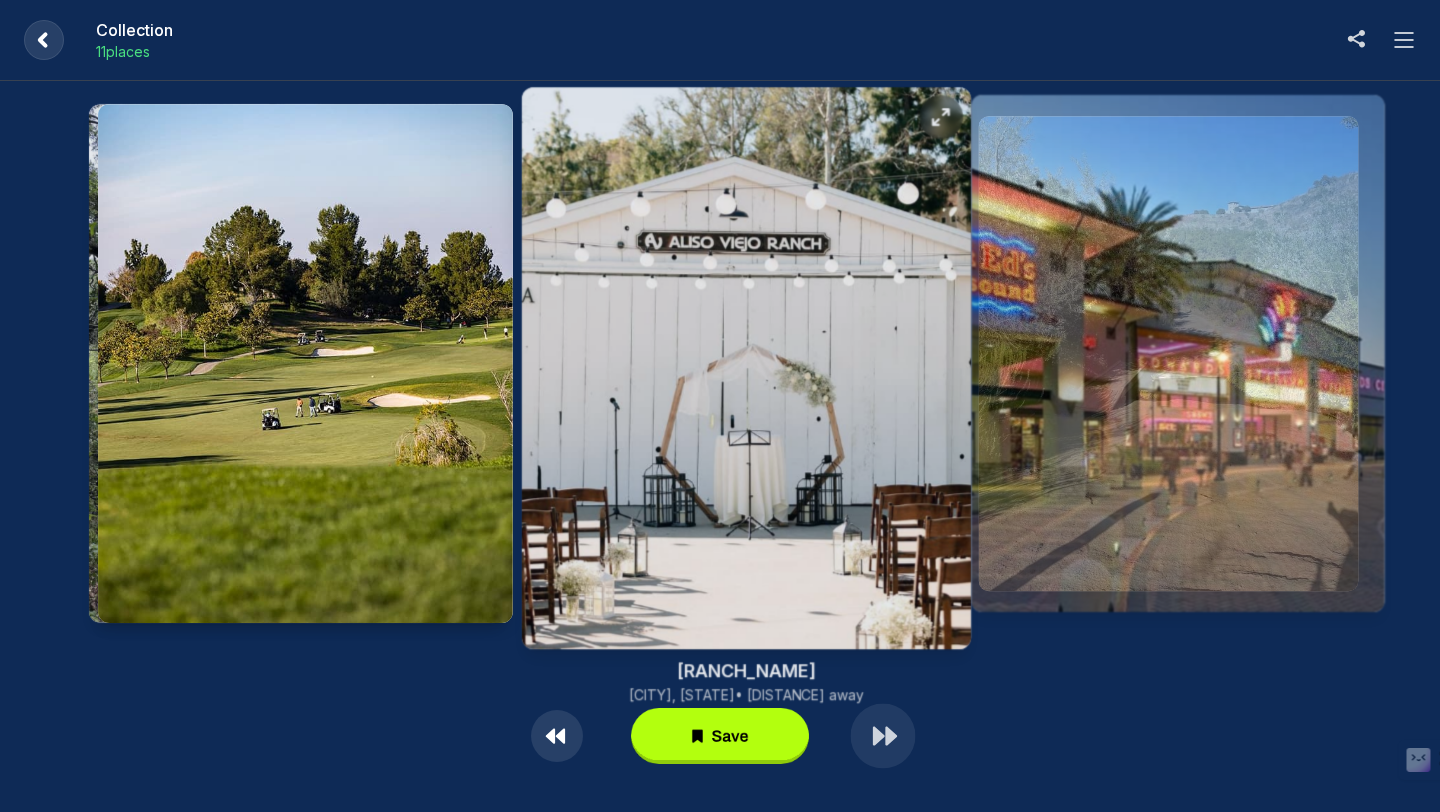 click 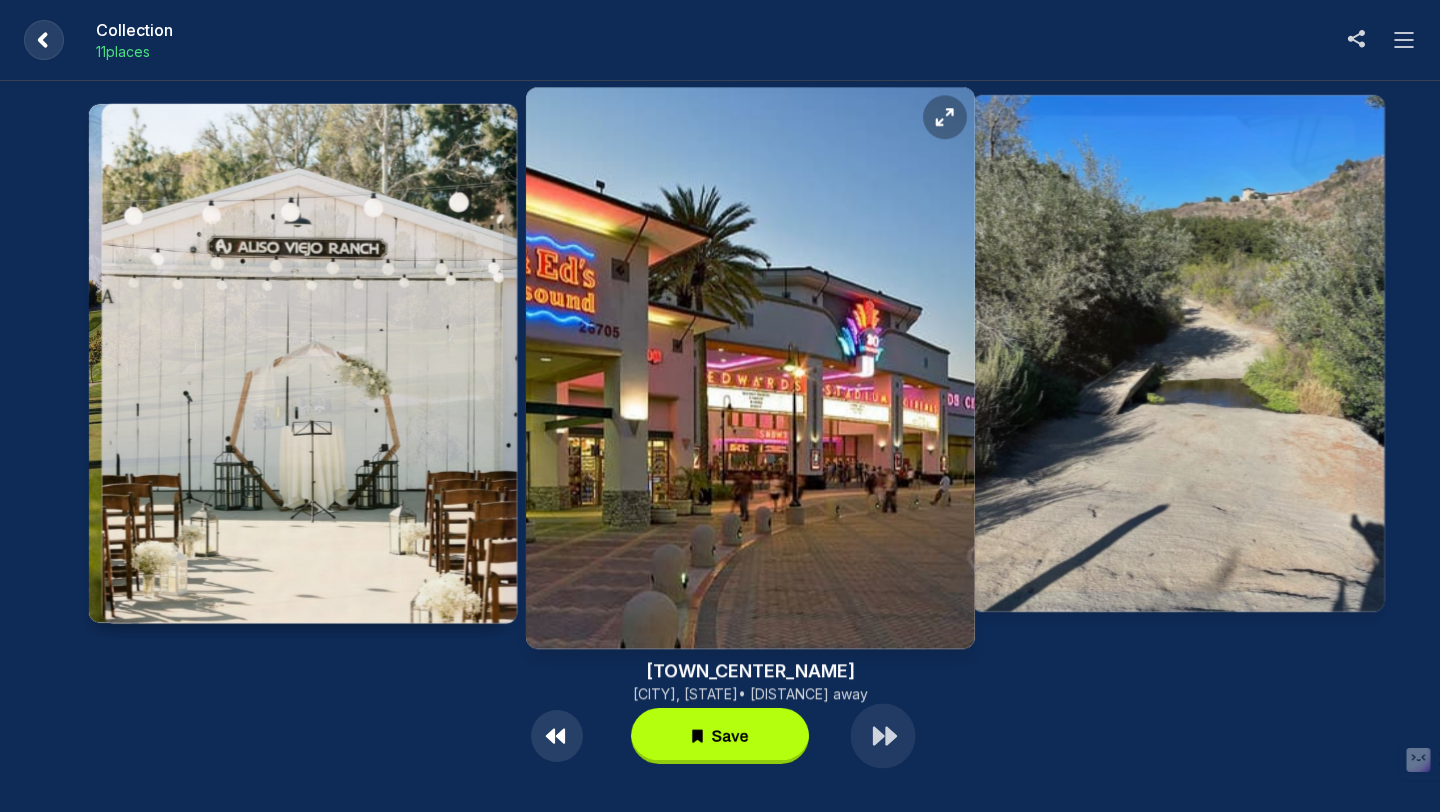 click 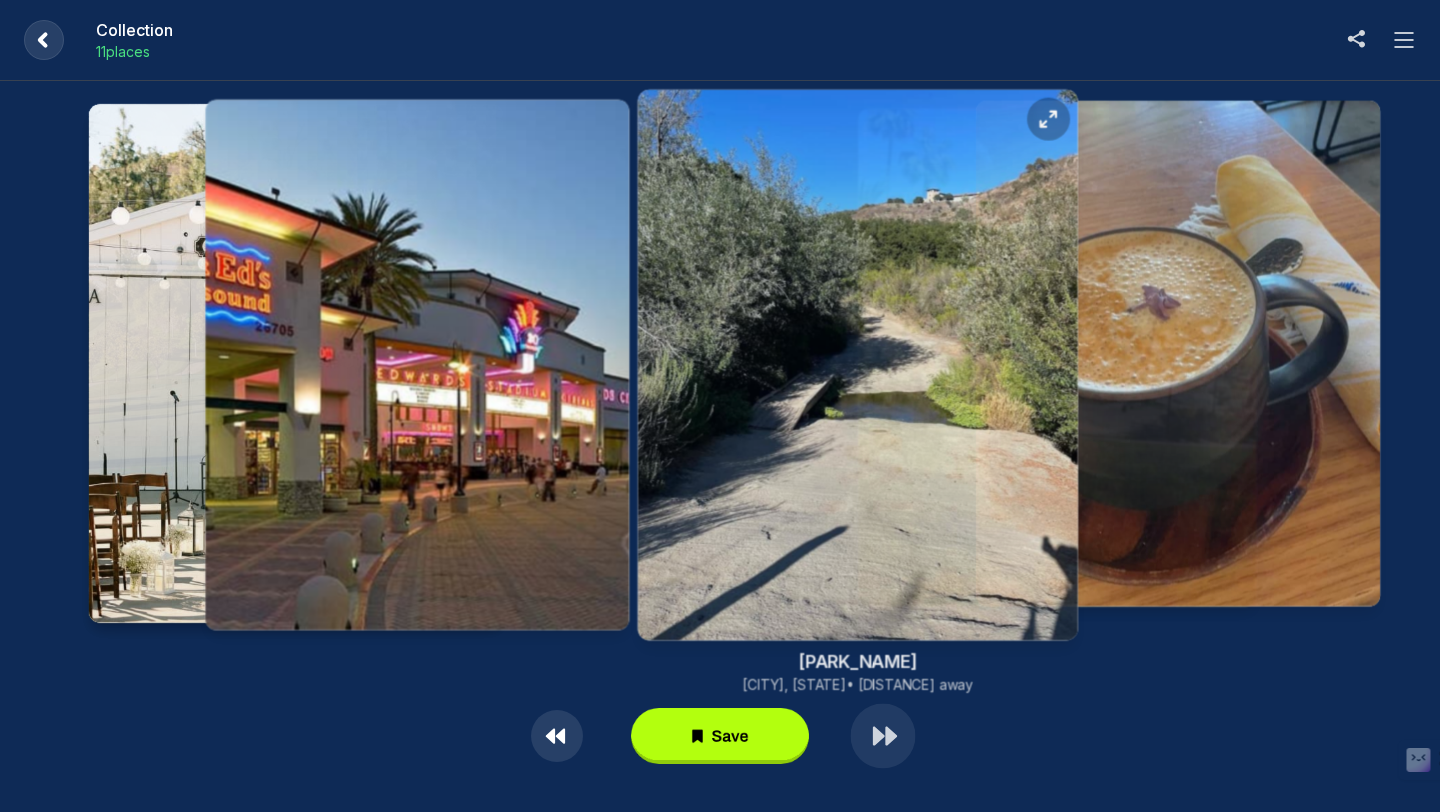 click 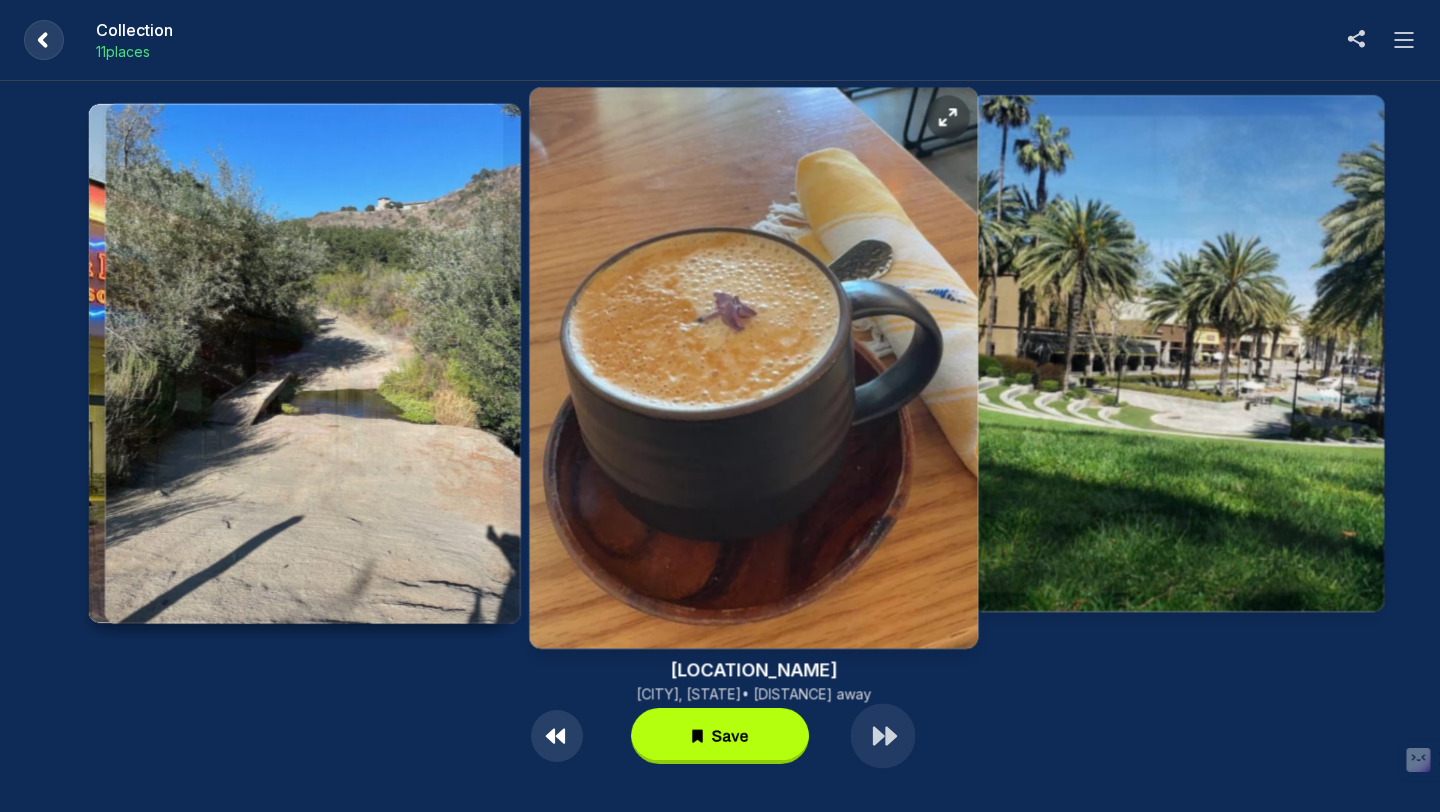 click 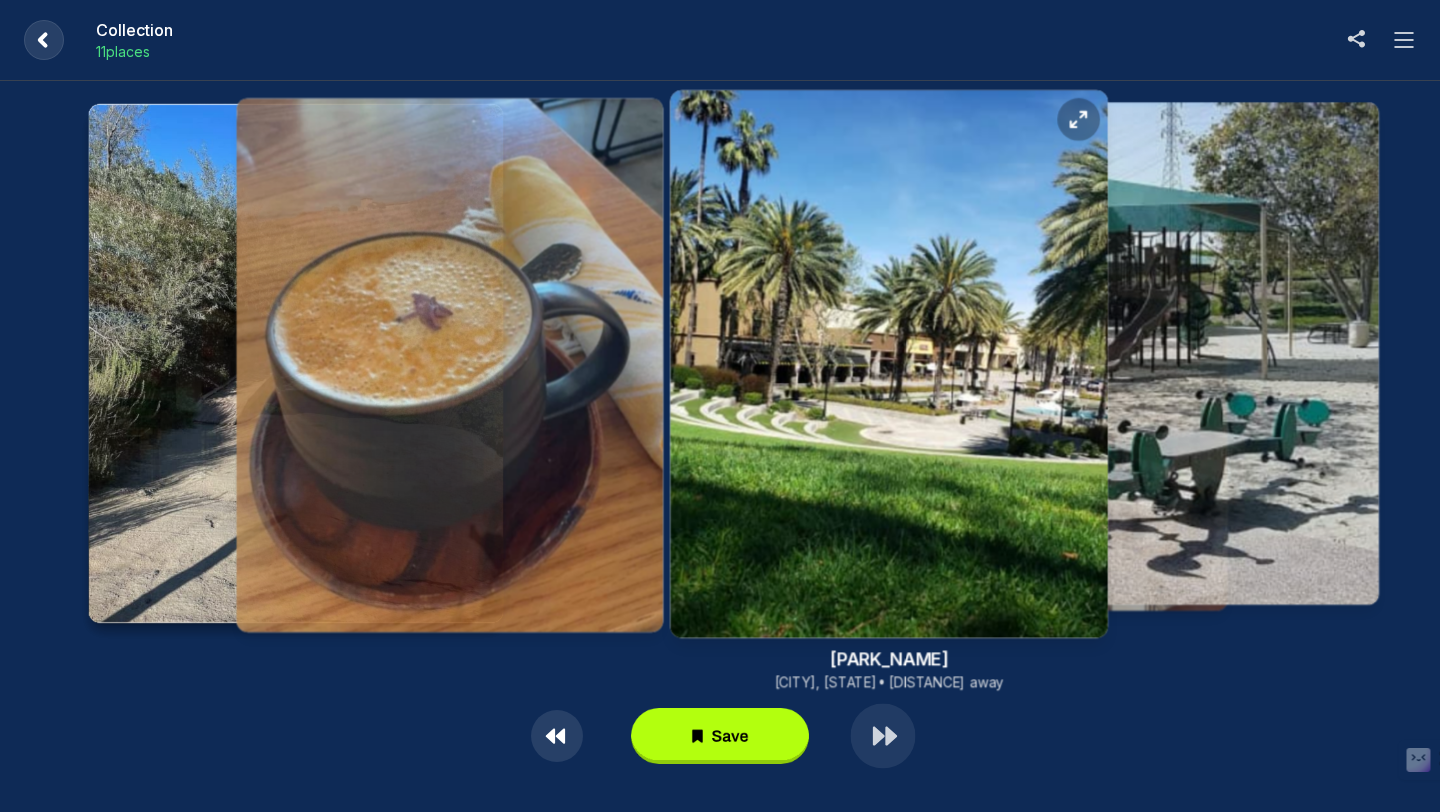 click 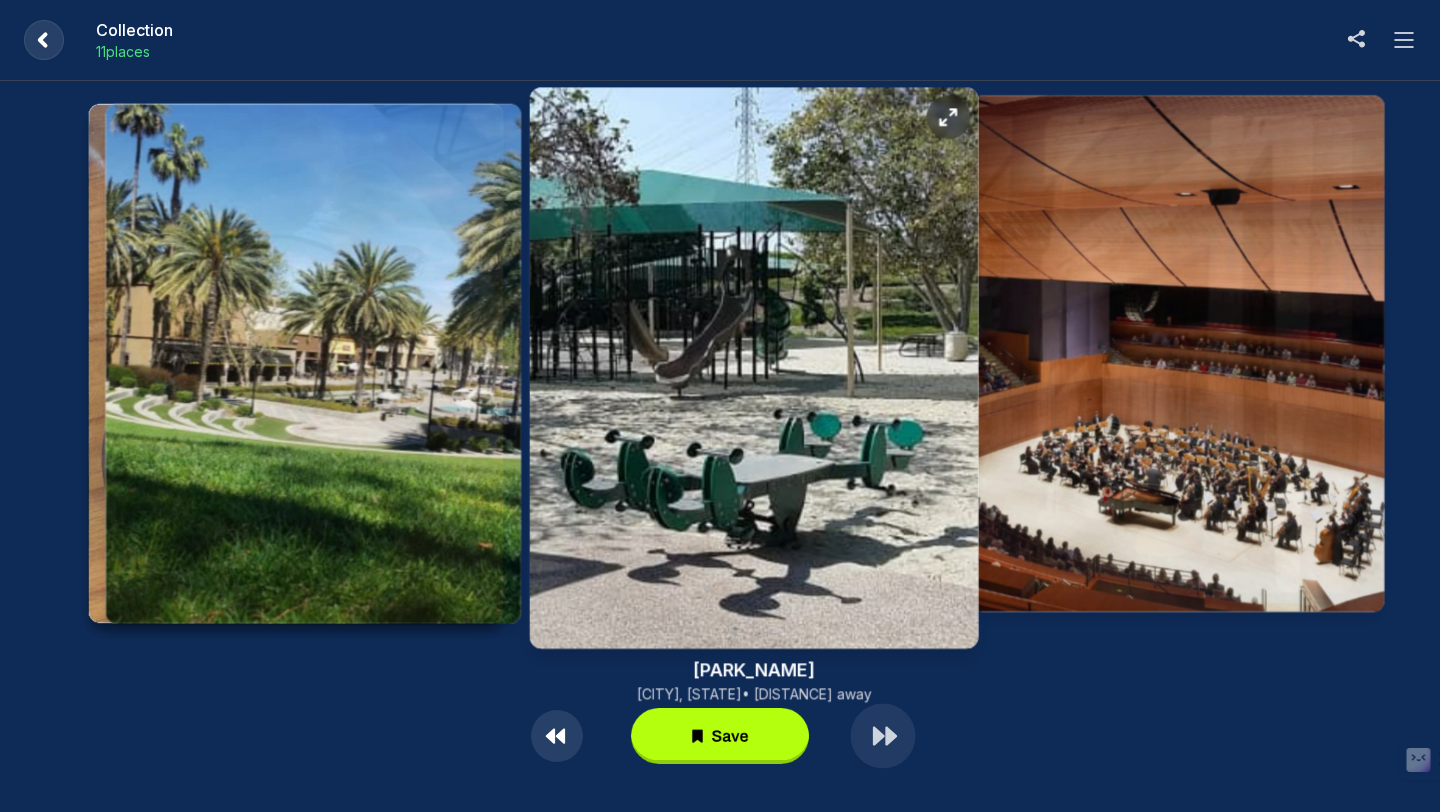 click 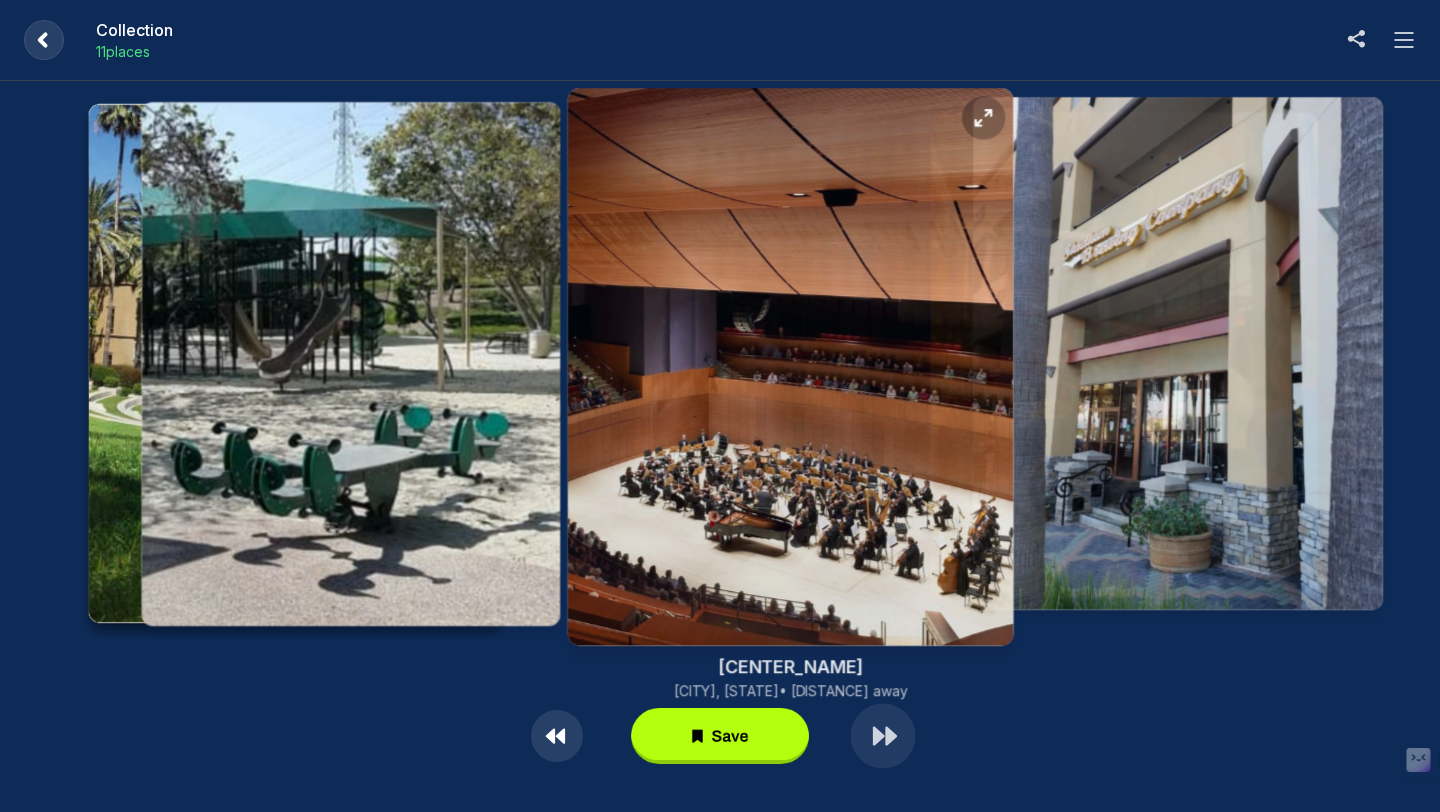 click 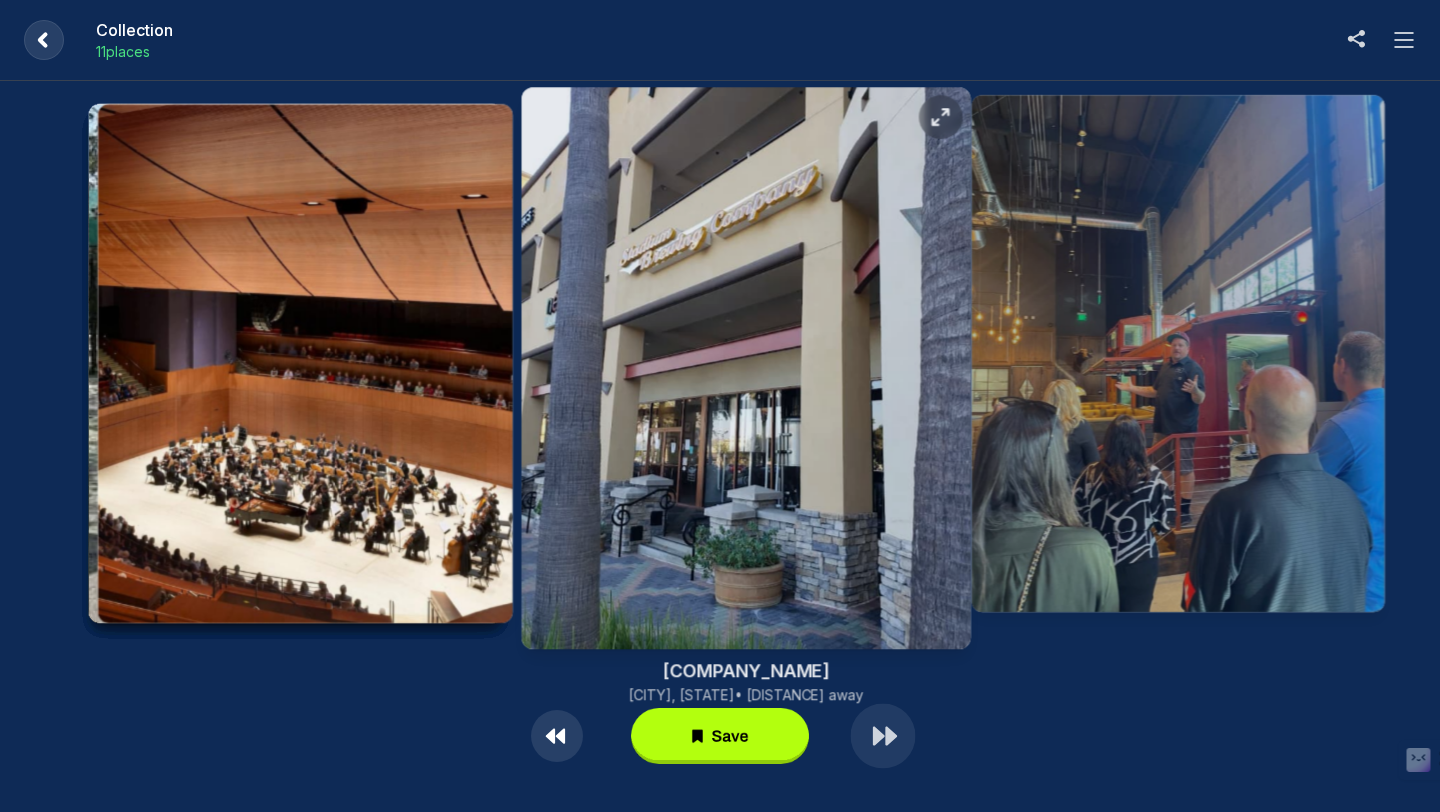 click 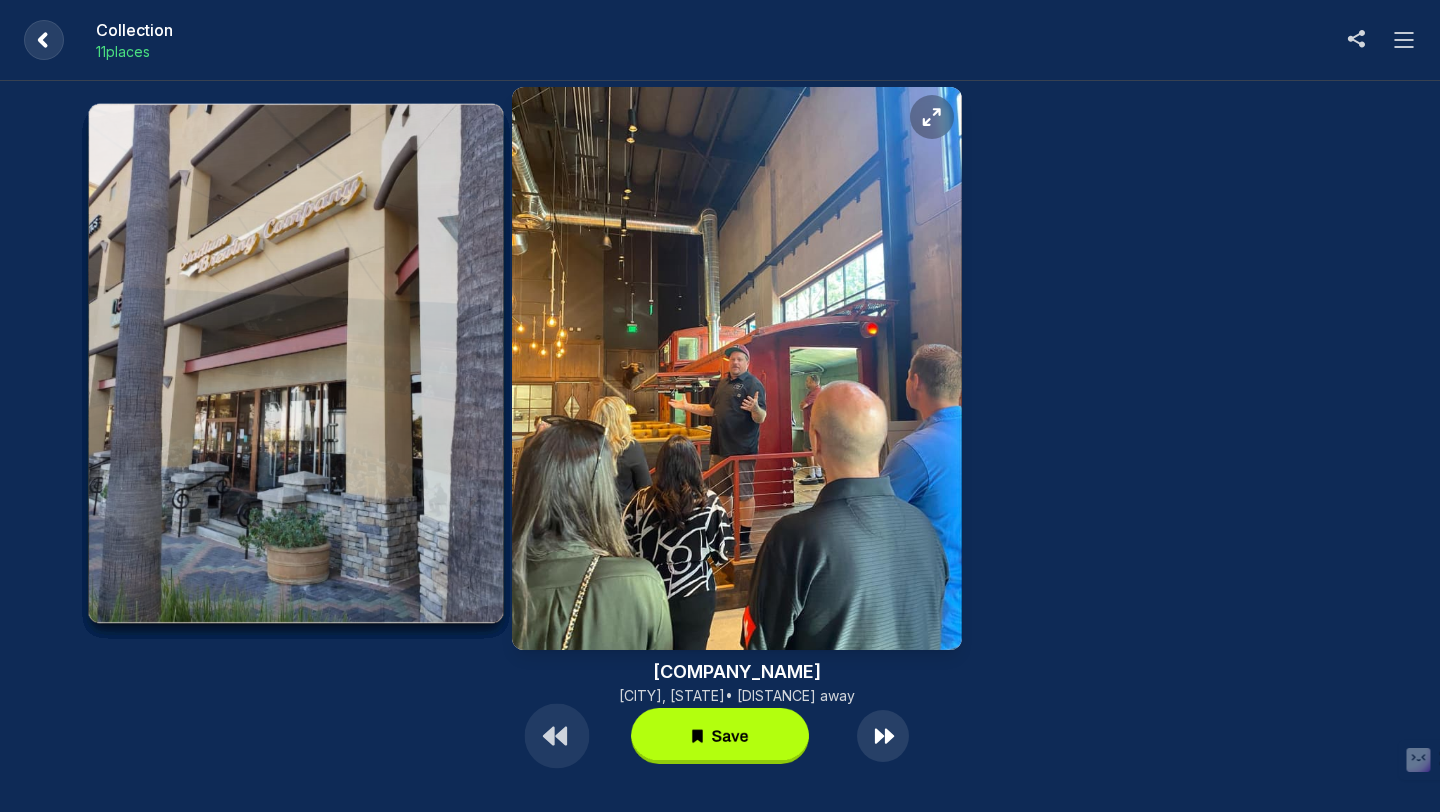 click 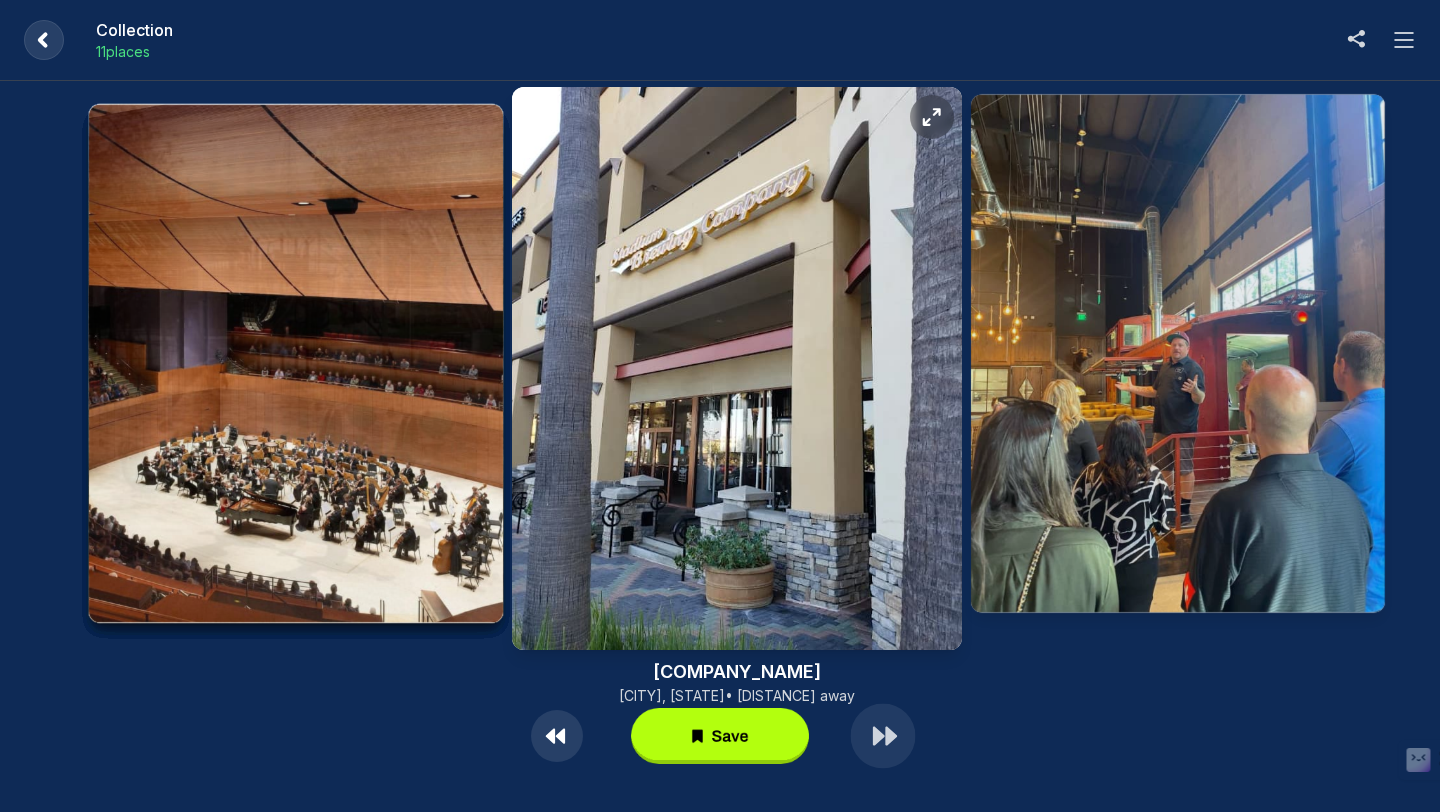 click 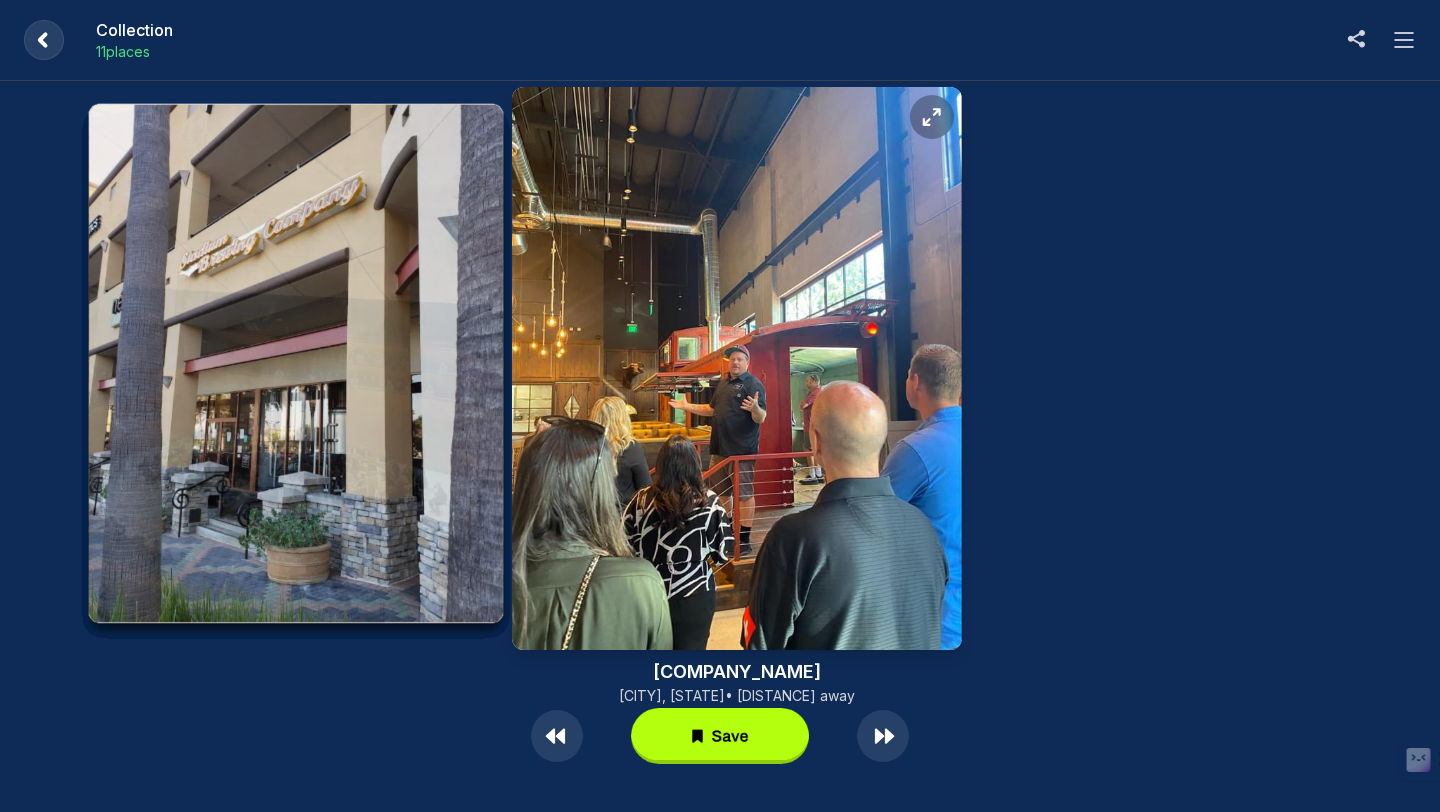 click 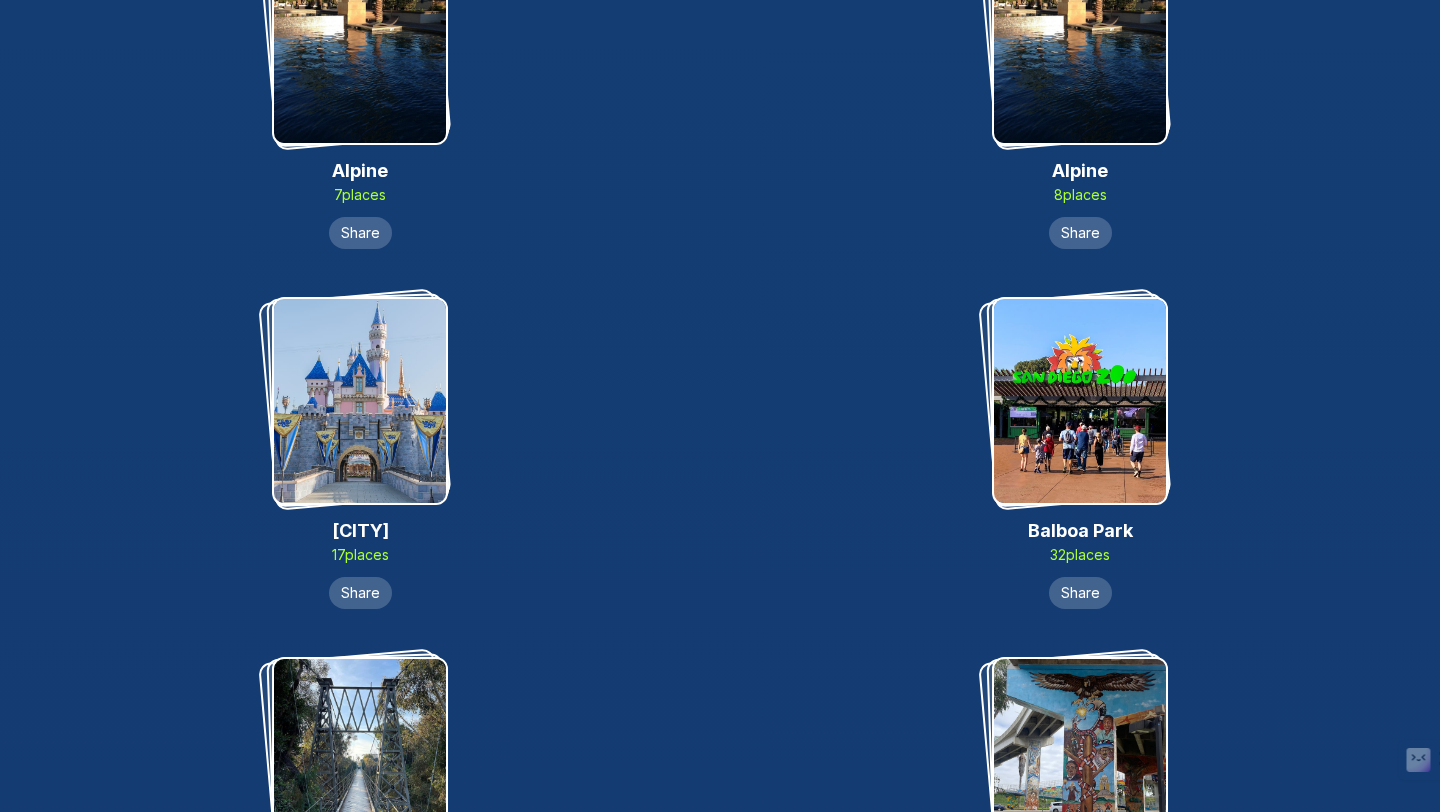scroll, scrollTop: 792, scrollLeft: 0, axis: vertical 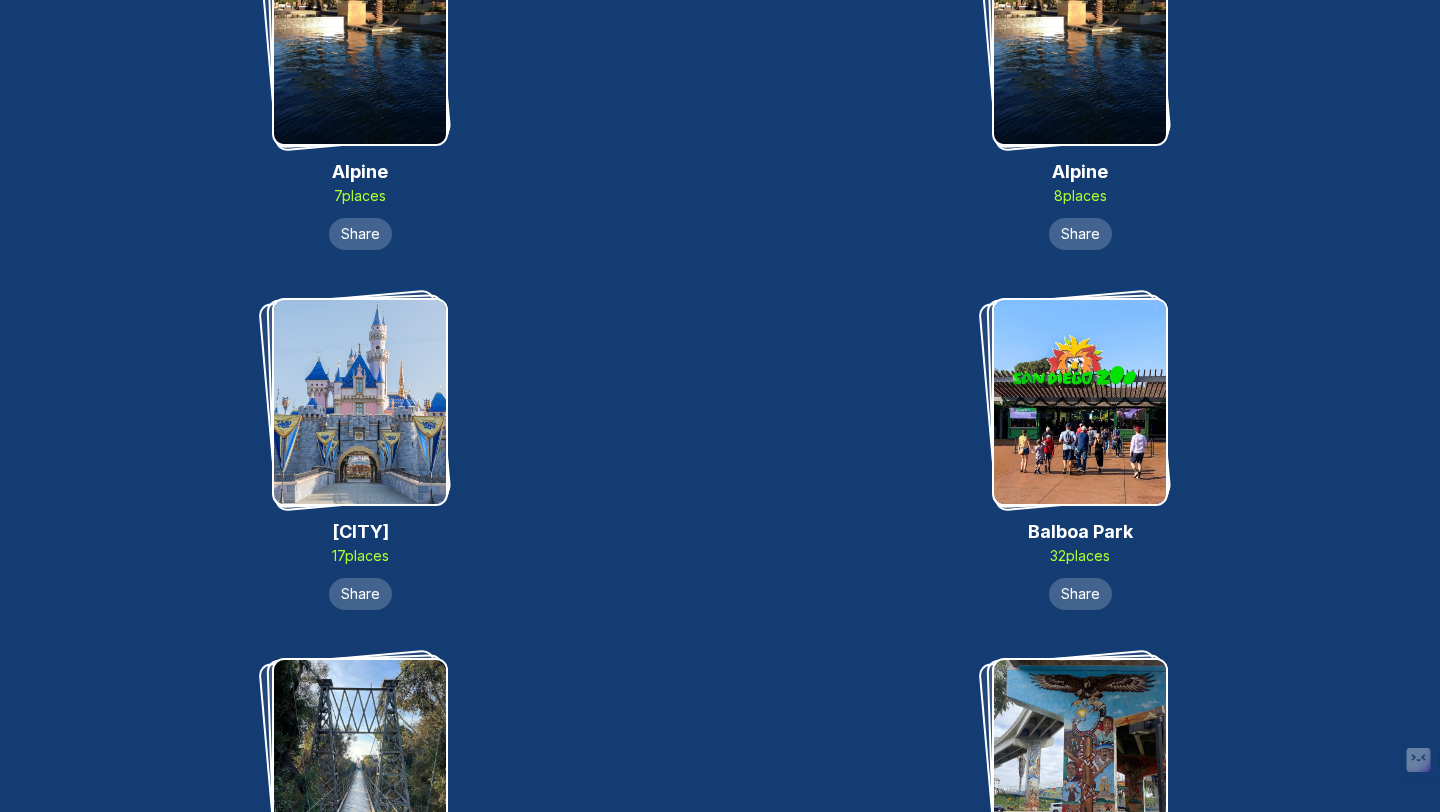 click at bounding box center (360, 402) 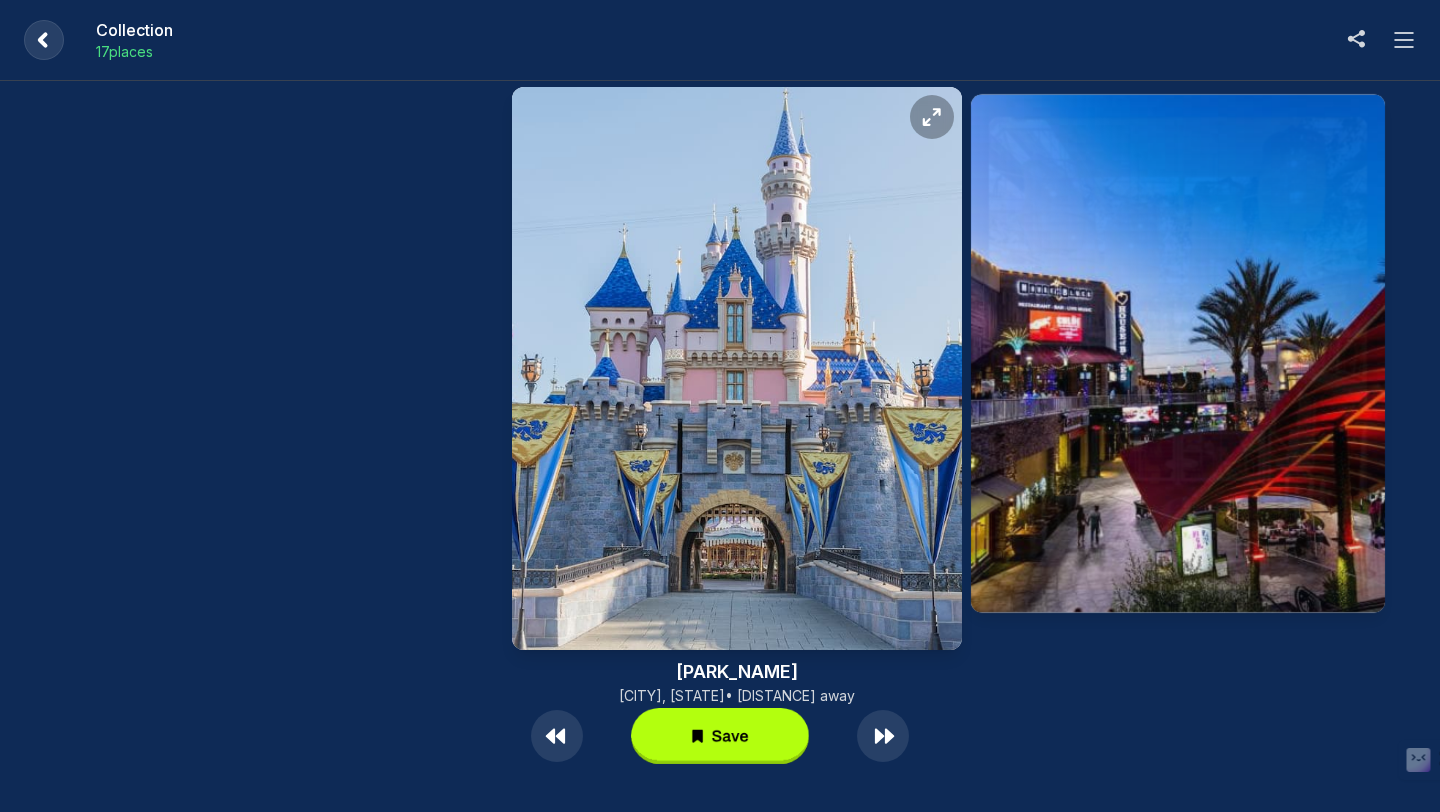 click at bounding box center [720, 760] 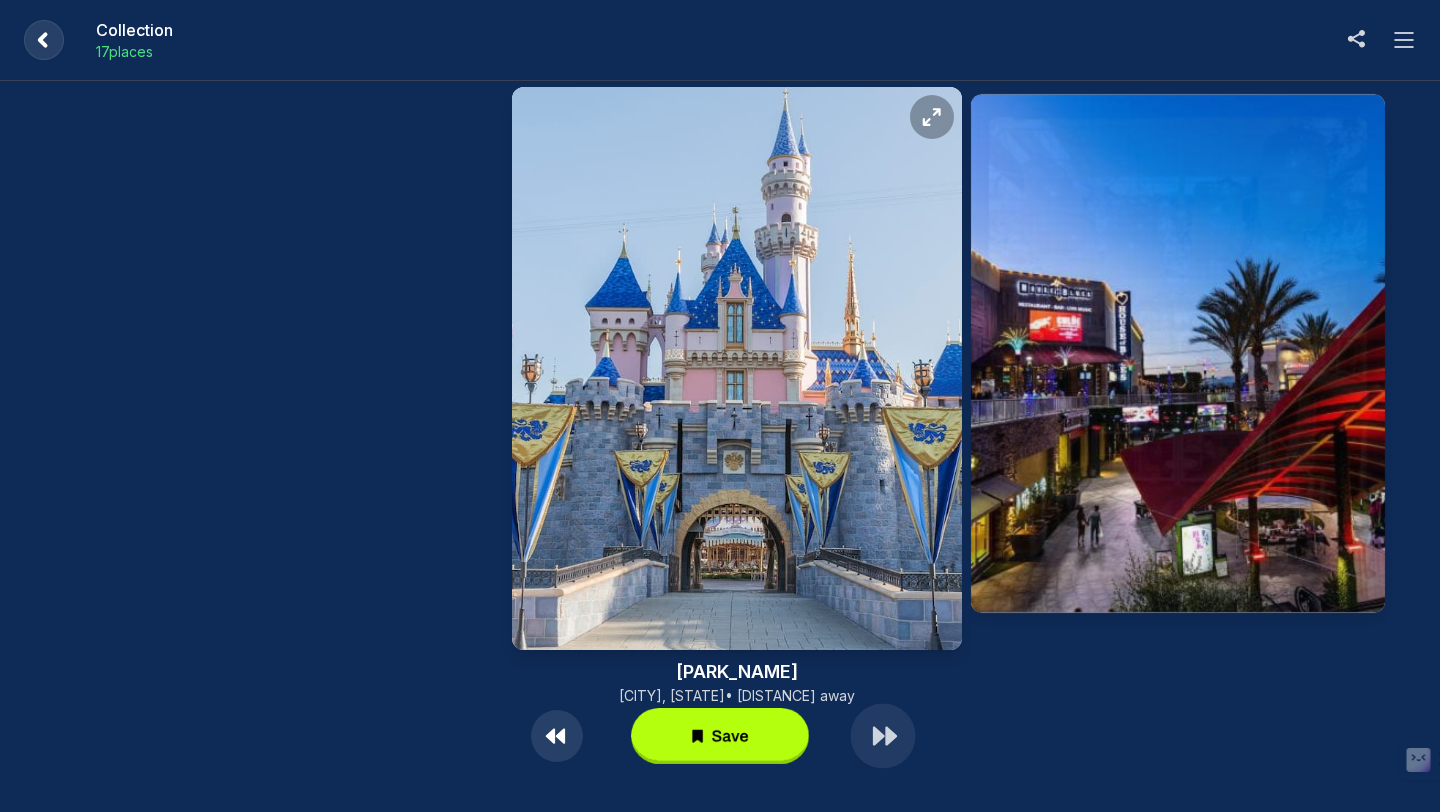 click 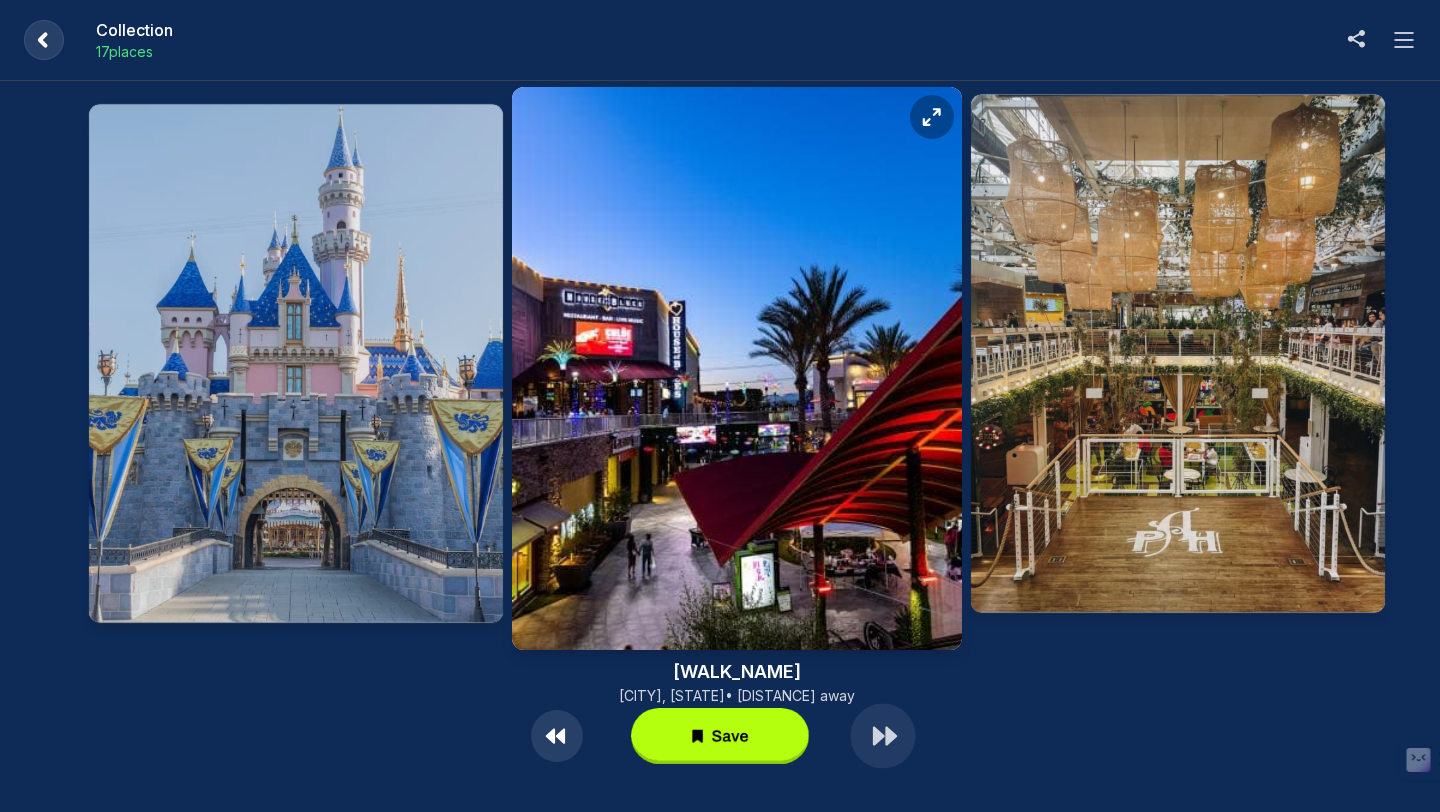 click 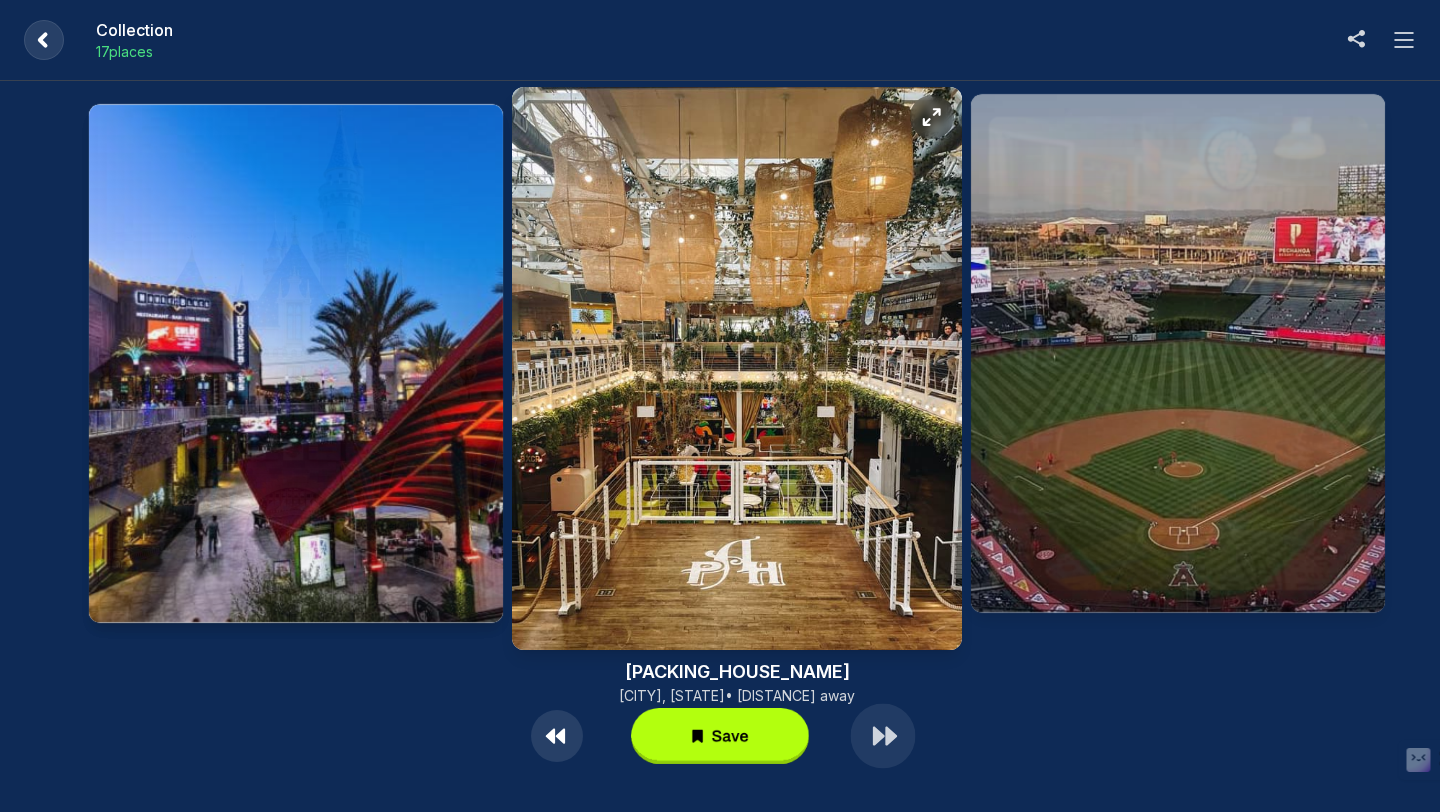 click 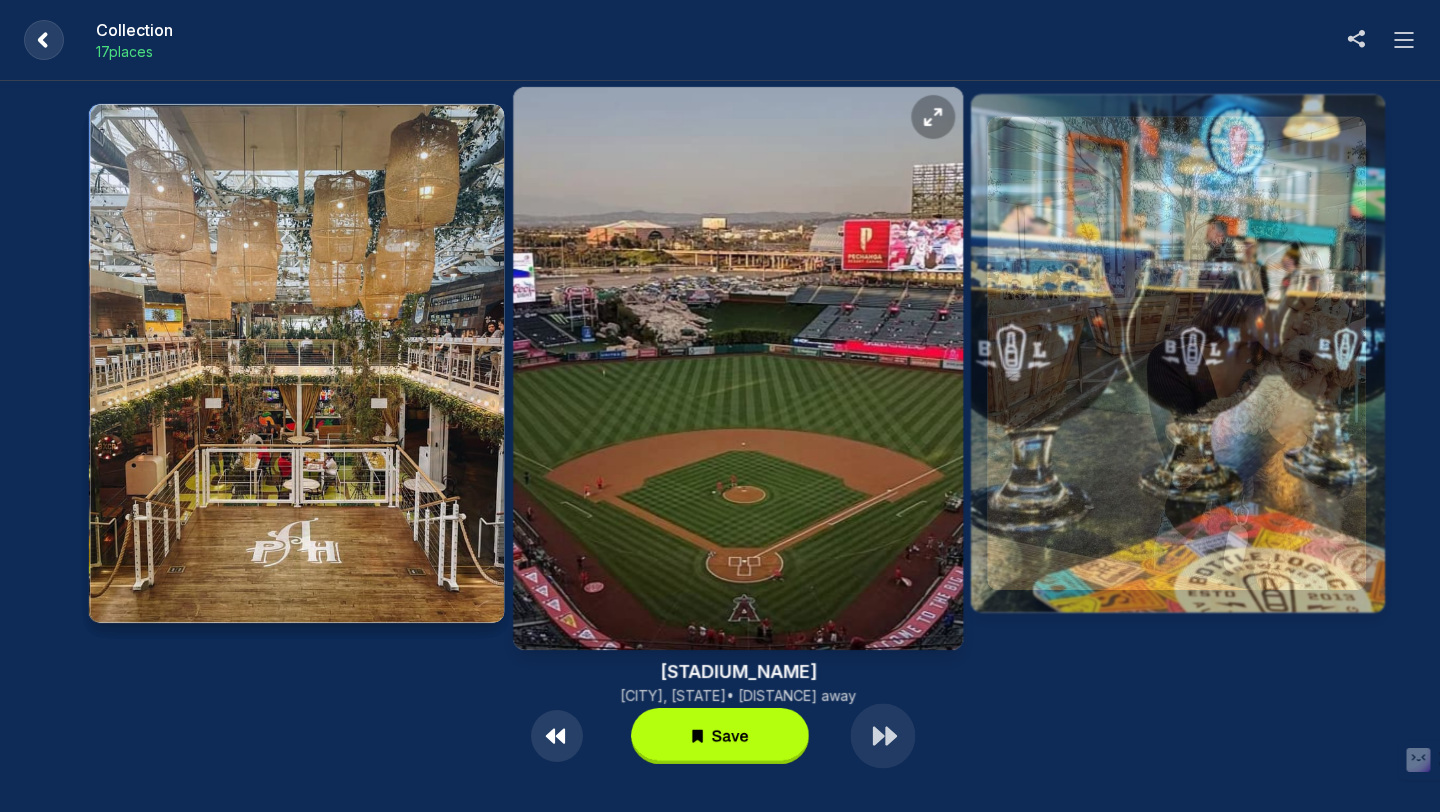 click 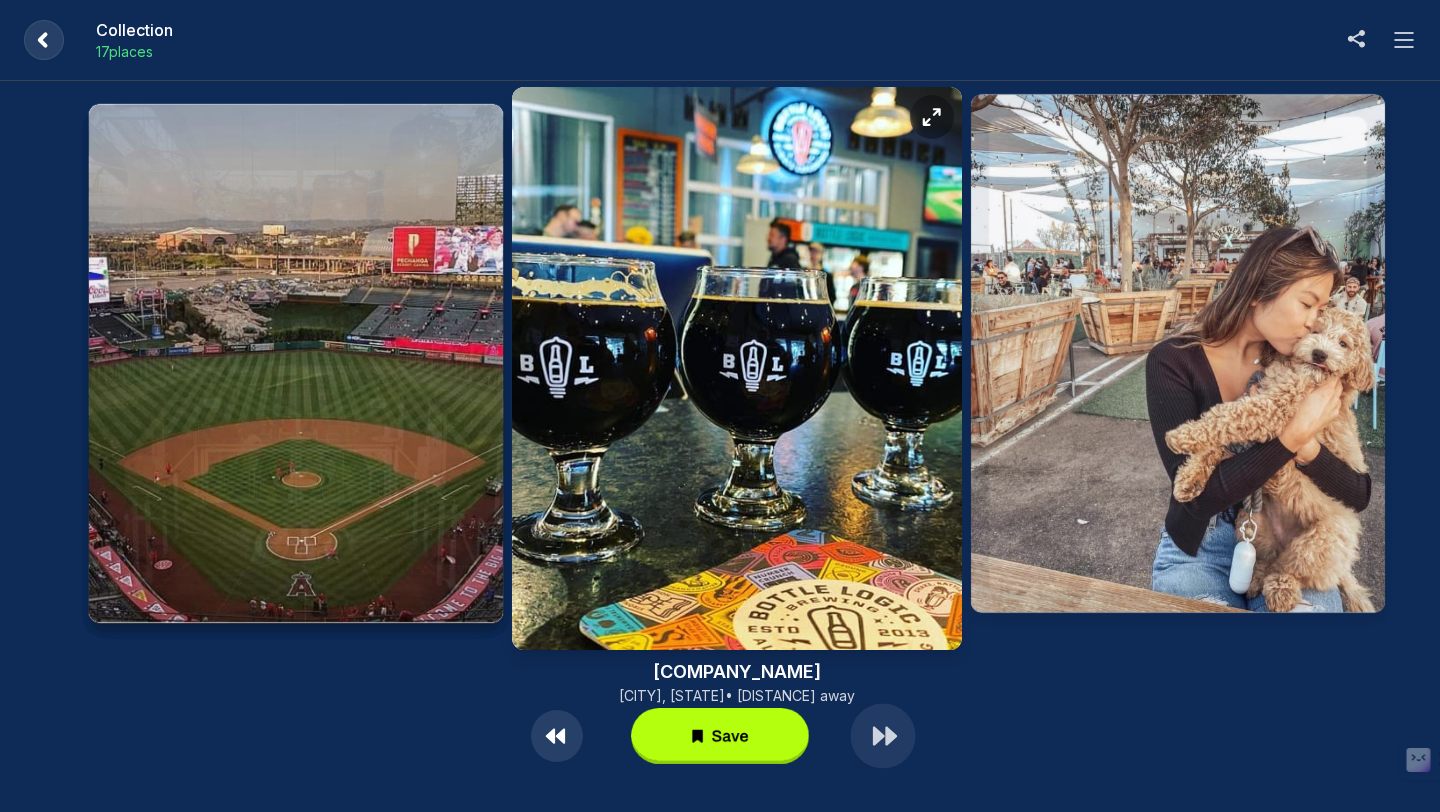 click 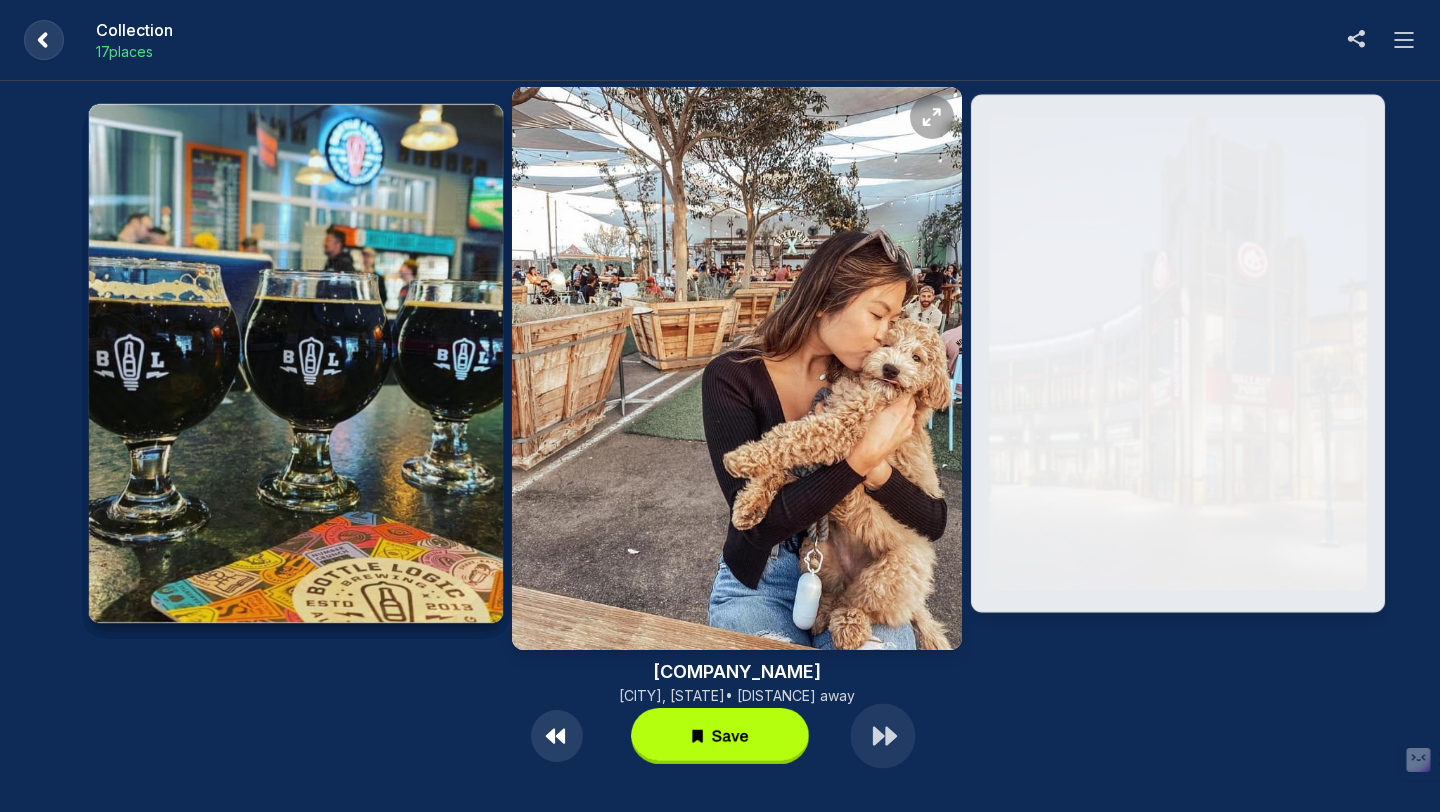 click 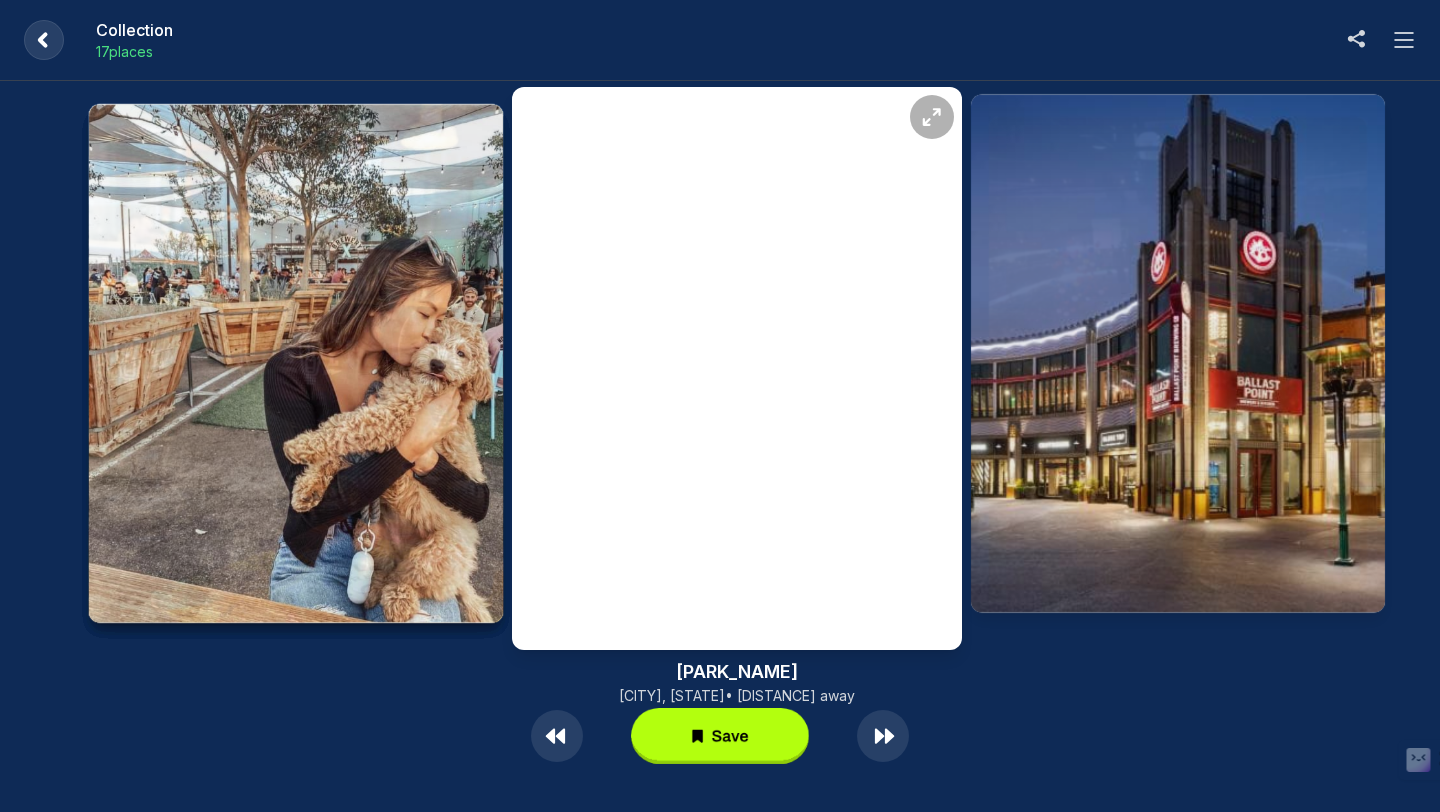 click at bounding box center [44, 40] 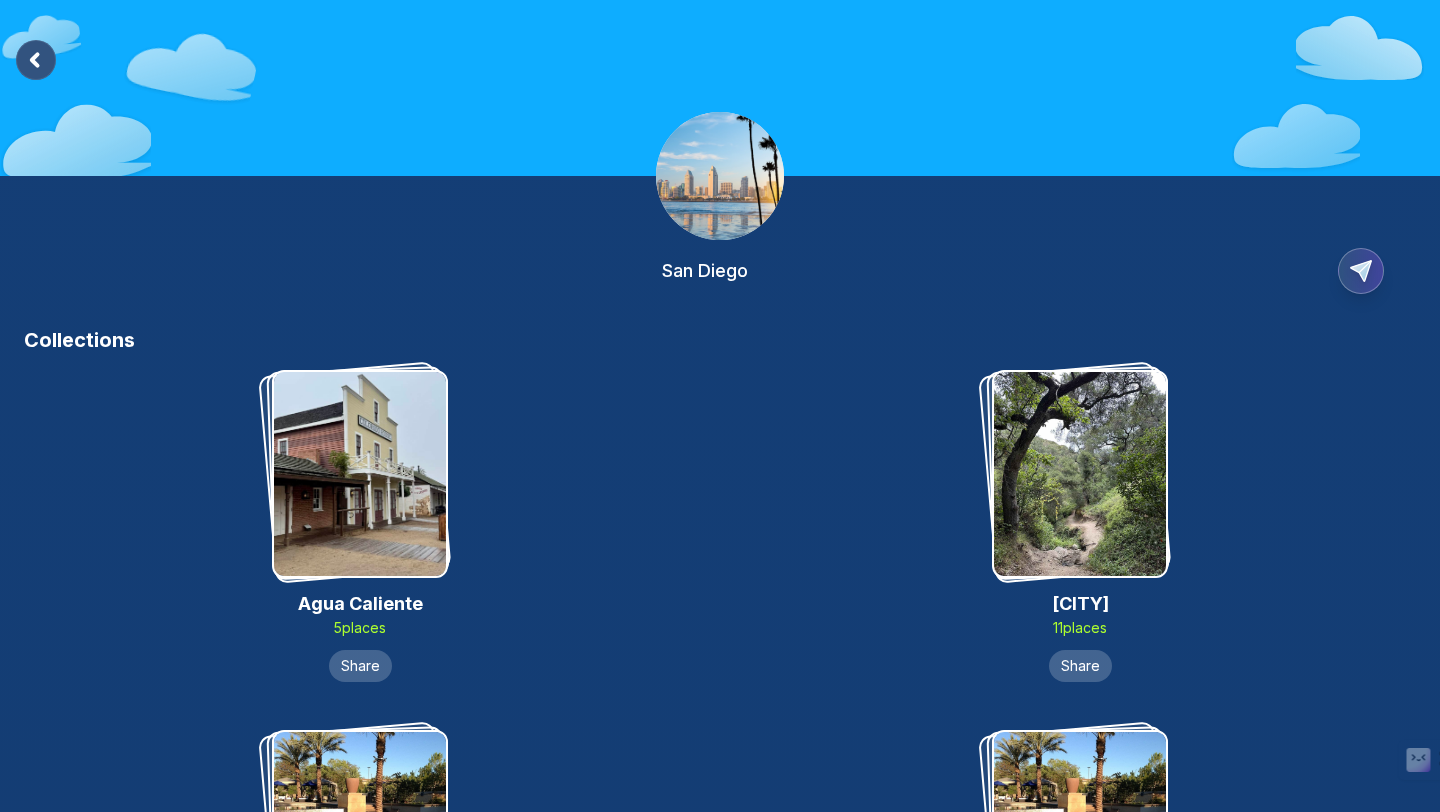 scroll, scrollTop: 792, scrollLeft: 0, axis: vertical 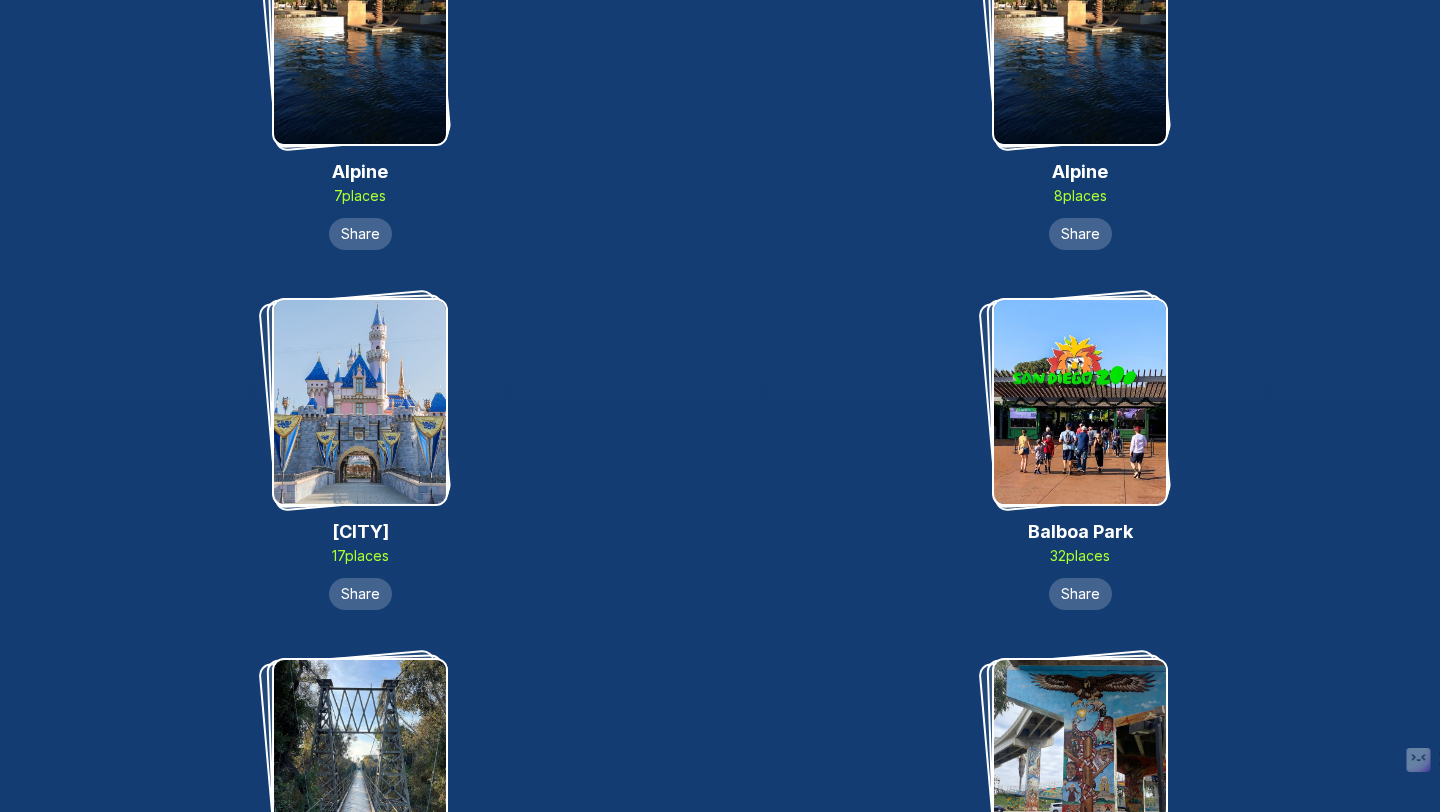 click on "[CITY]  place s Share" at bounding box center [360, 94] 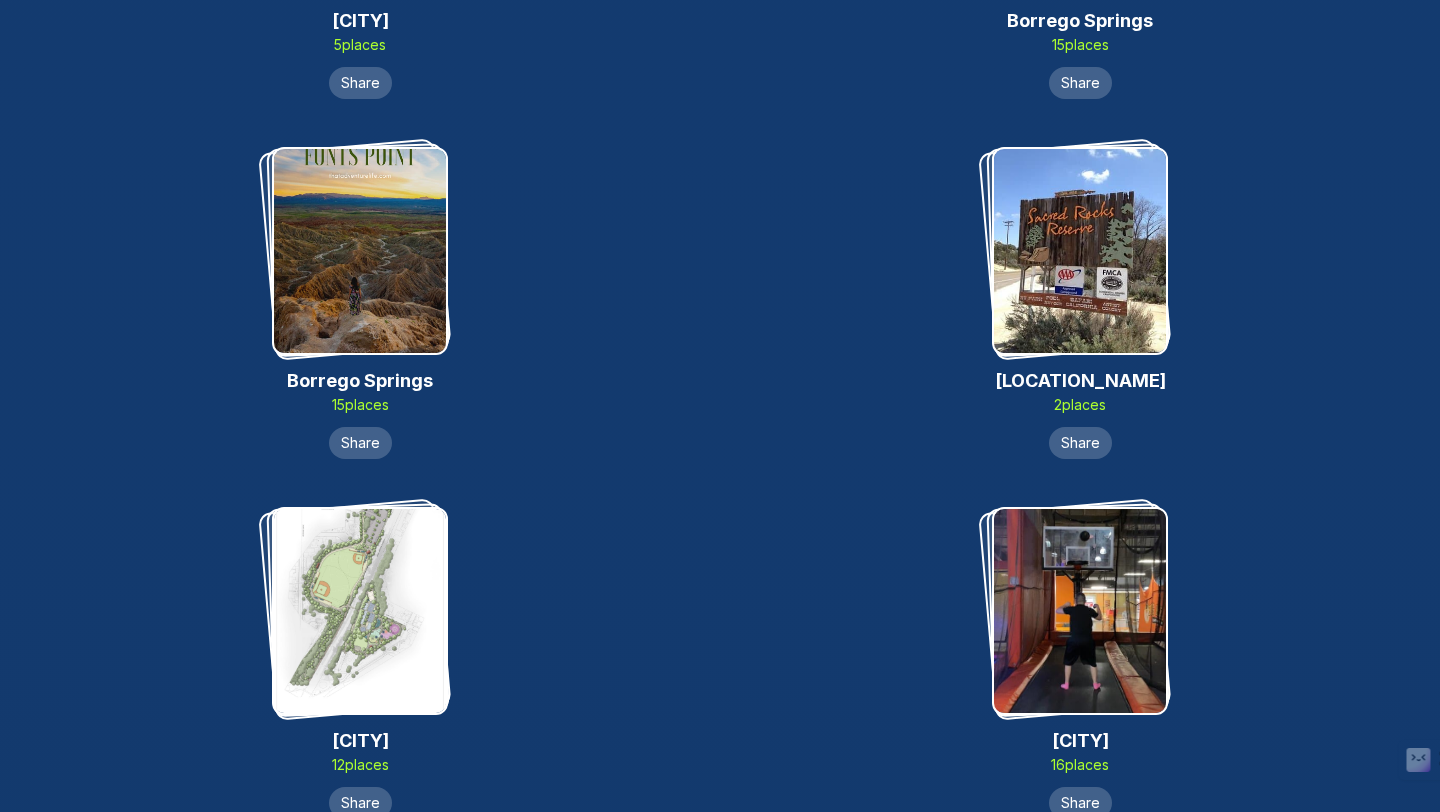scroll, scrollTop: 3032, scrollLeft: 0, axis: vertical 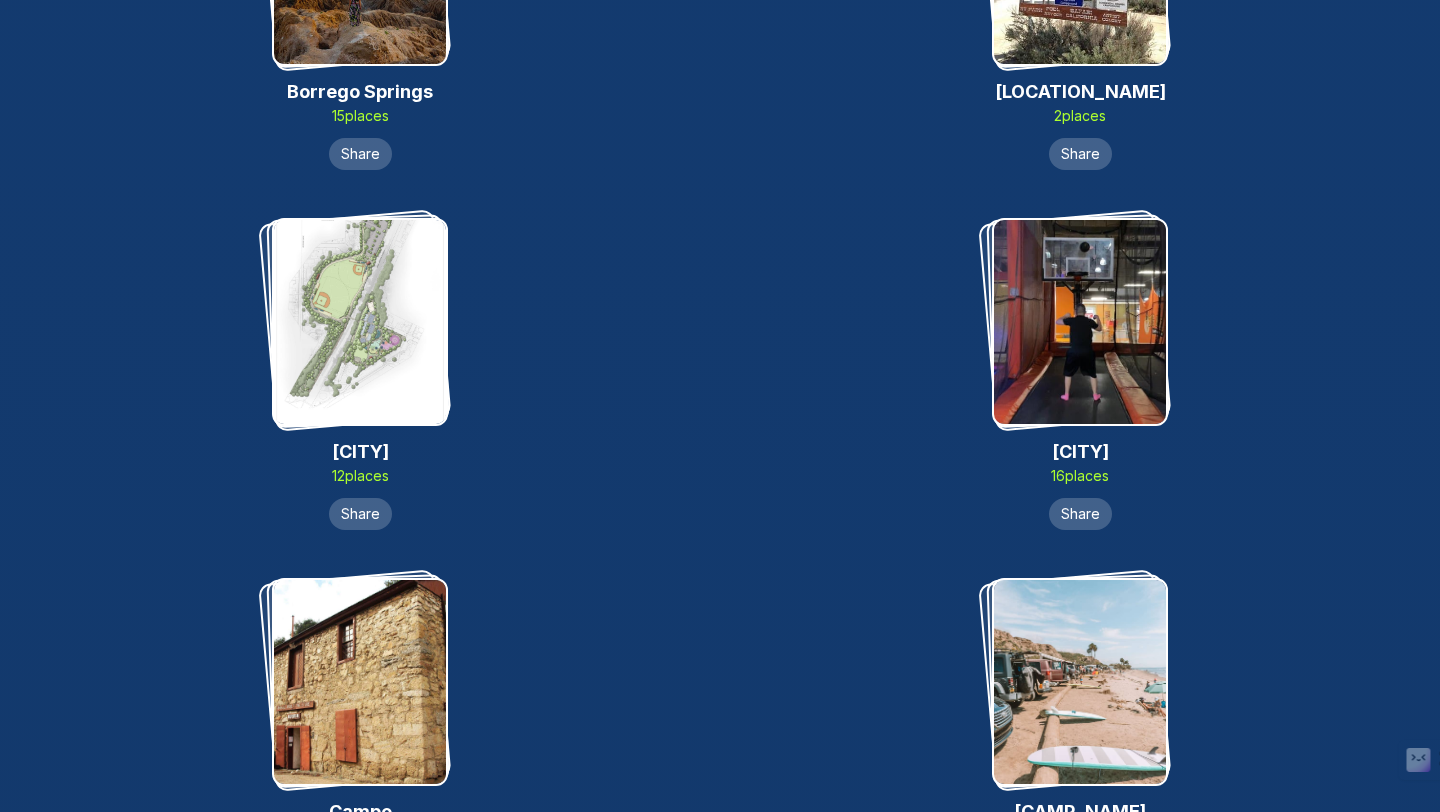 click at bounding box center (360, 322) 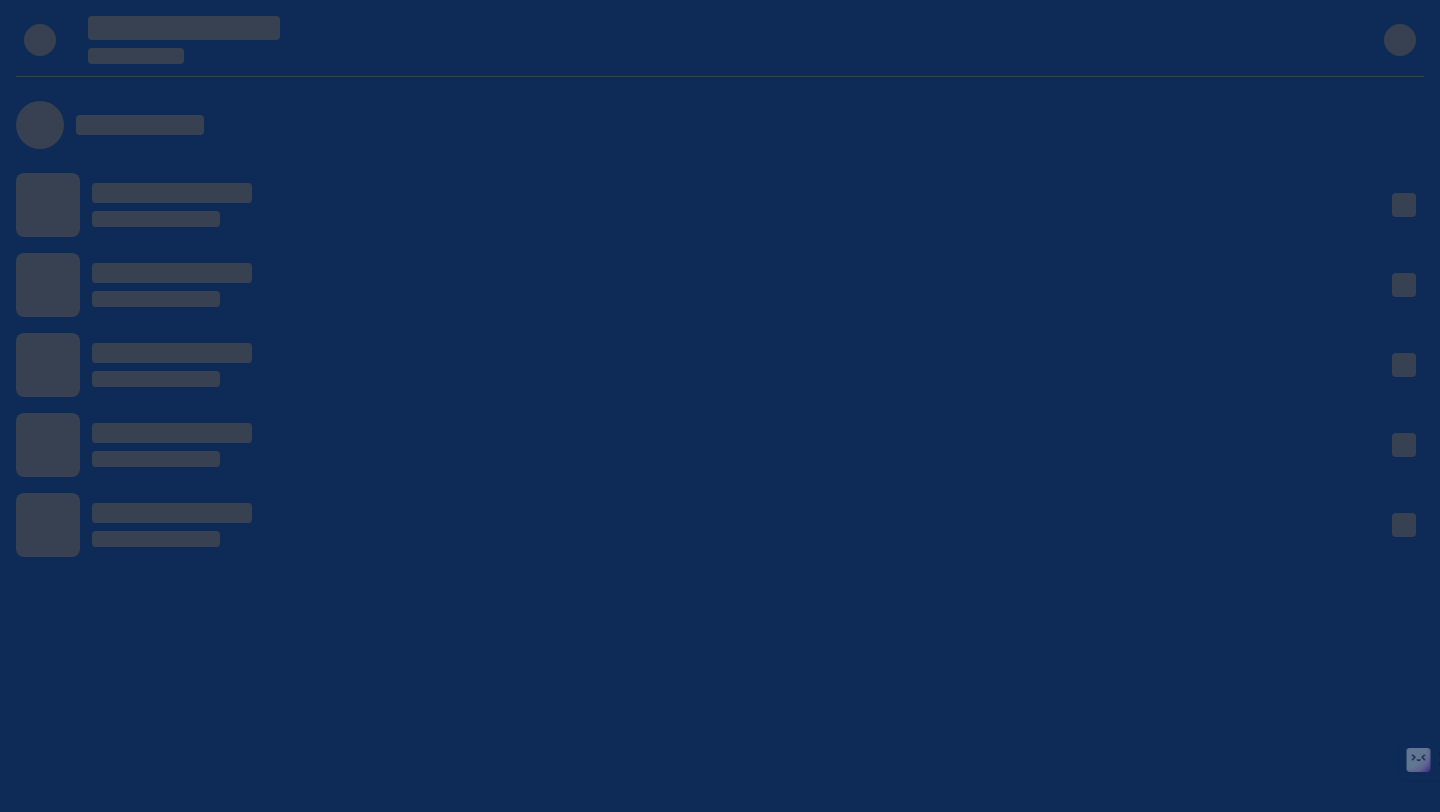scroll, scrollTop: 0, scrollLeft: 0, axis: both 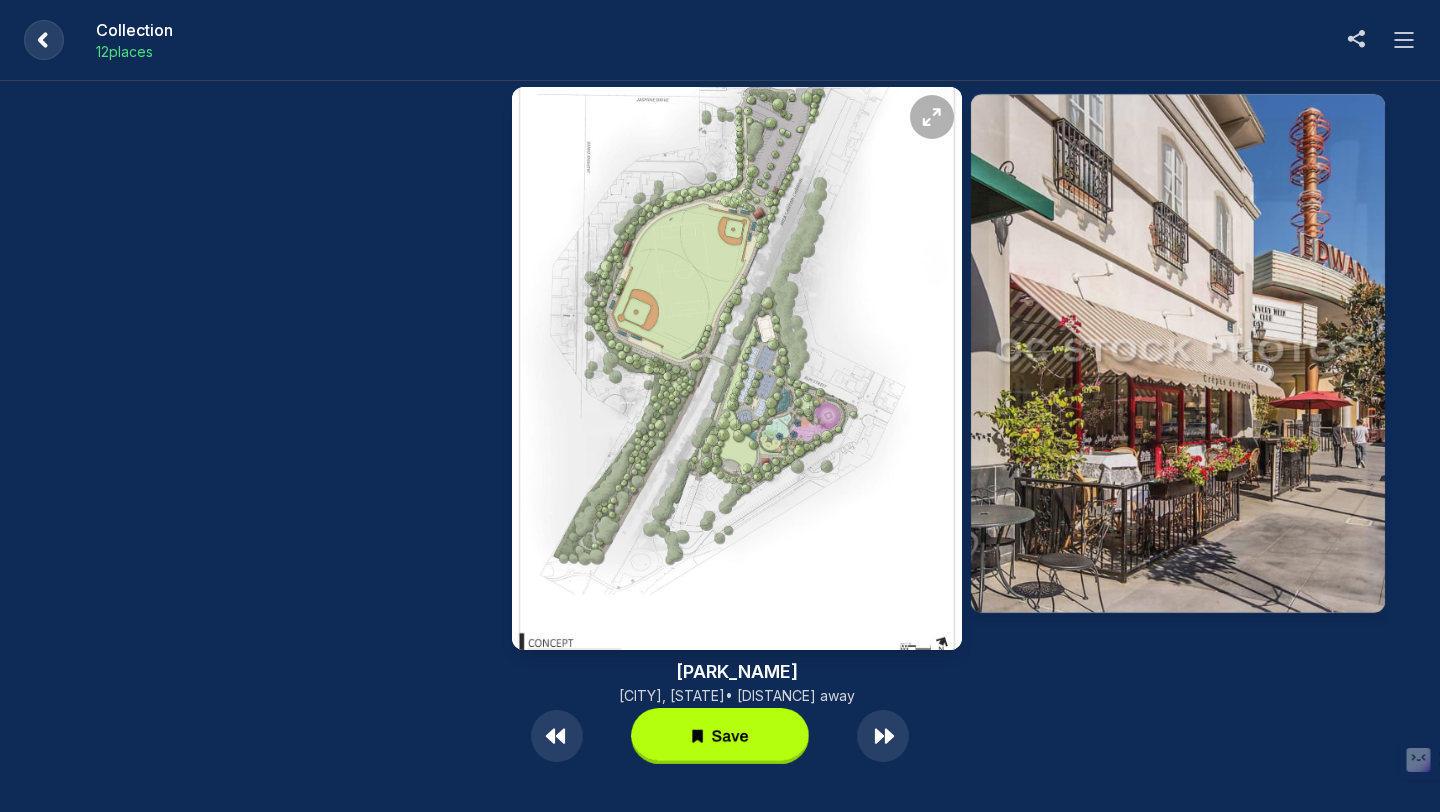 click 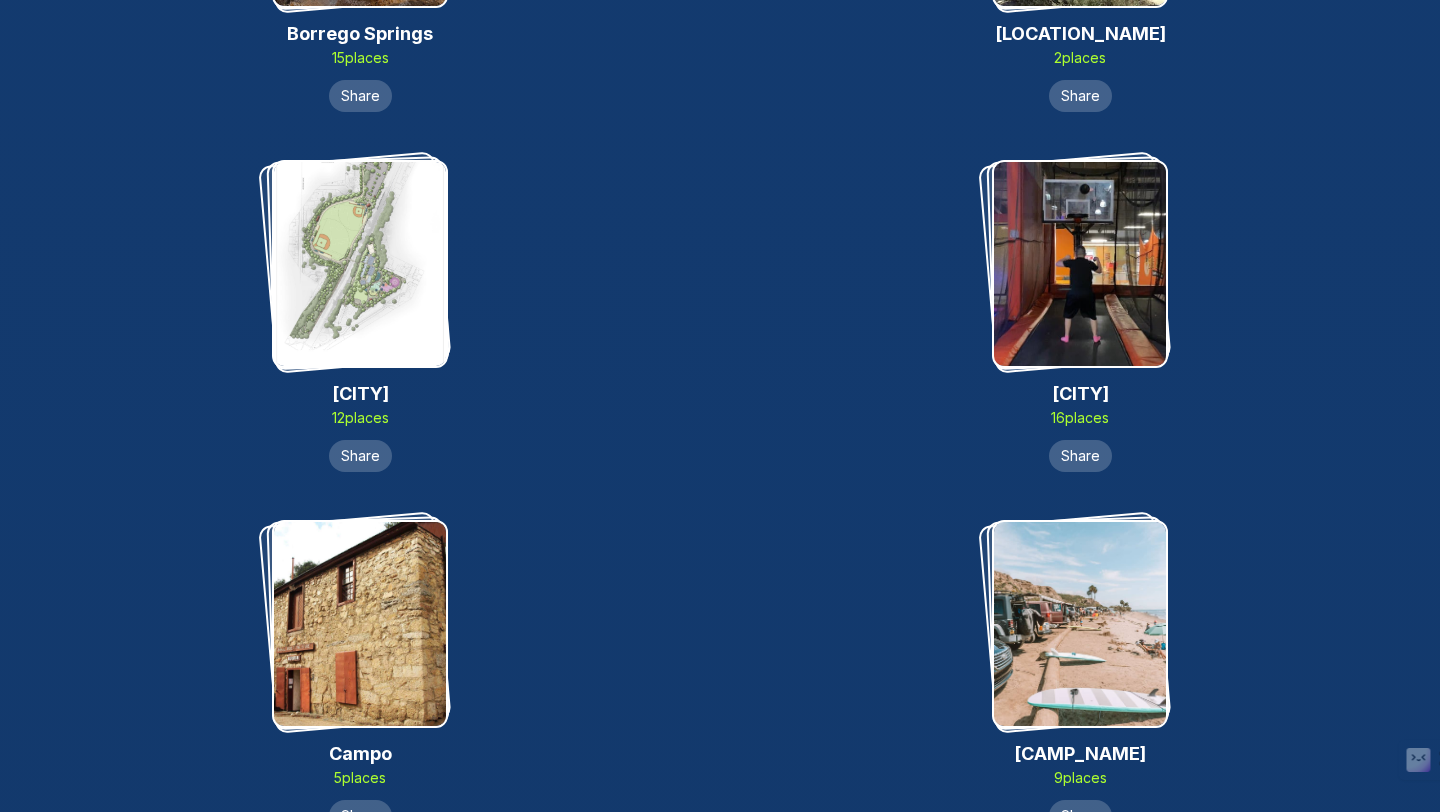 scroll, scrollTop: 3121, scrollLeft: 0, axis: vertical 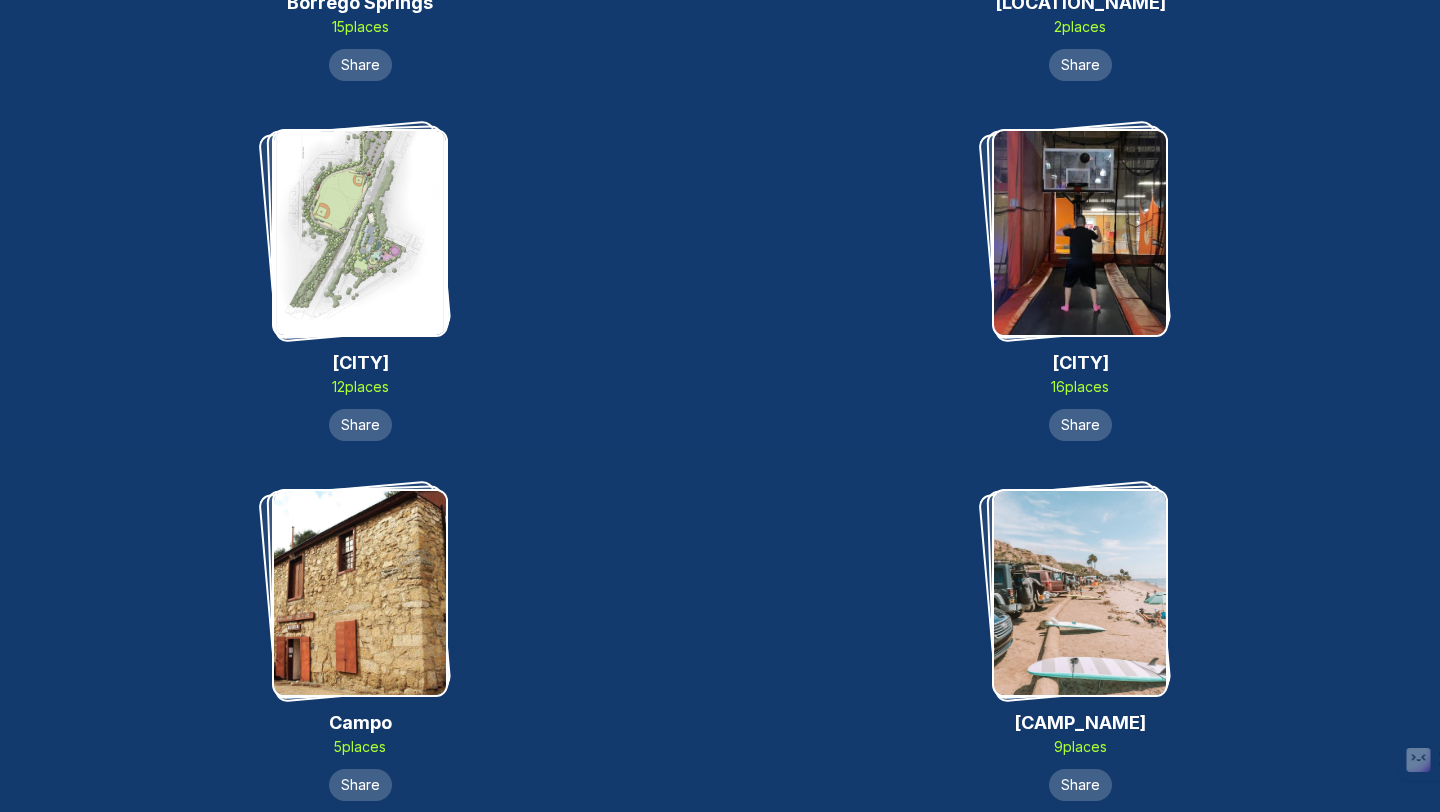 click at bounding box center (1080, 233) 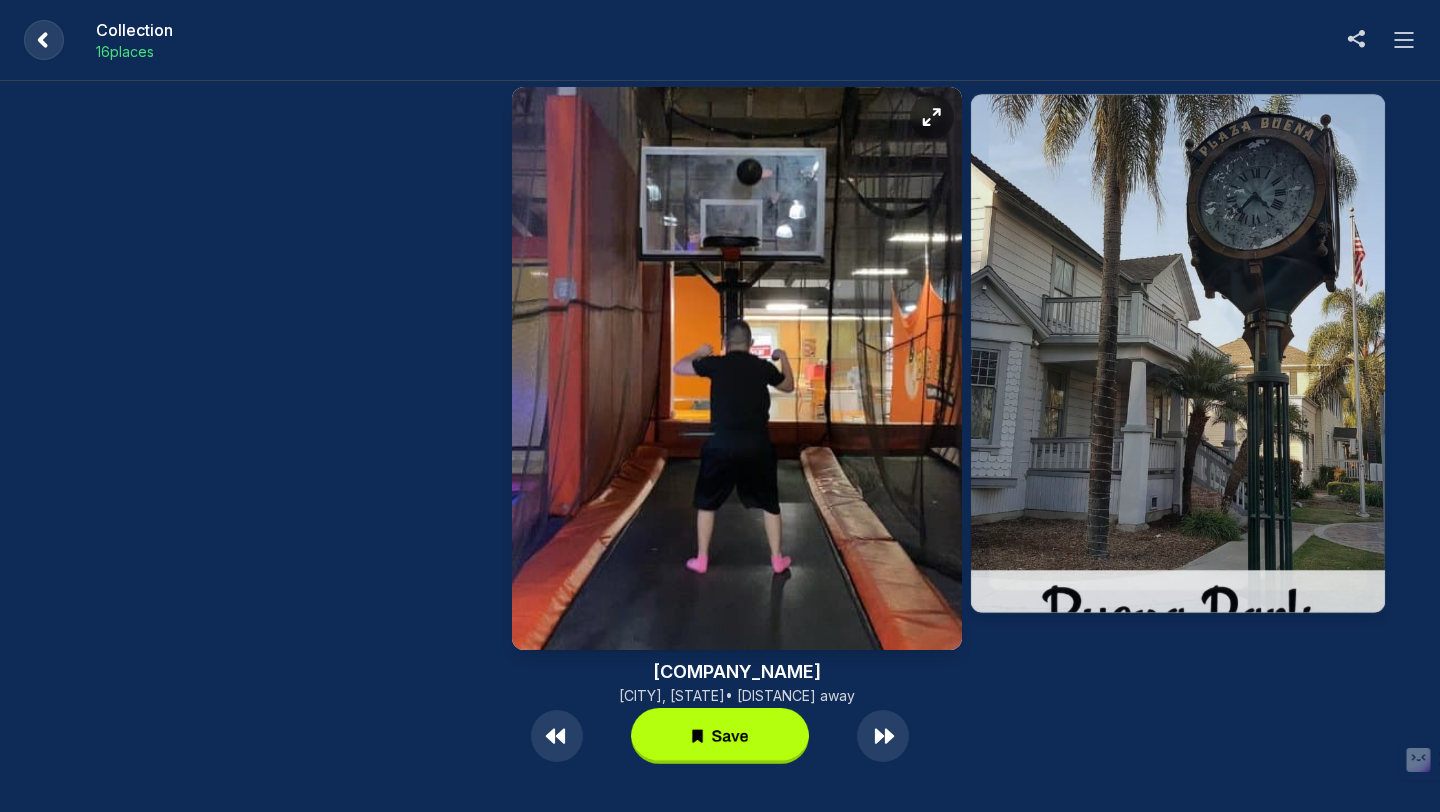 click 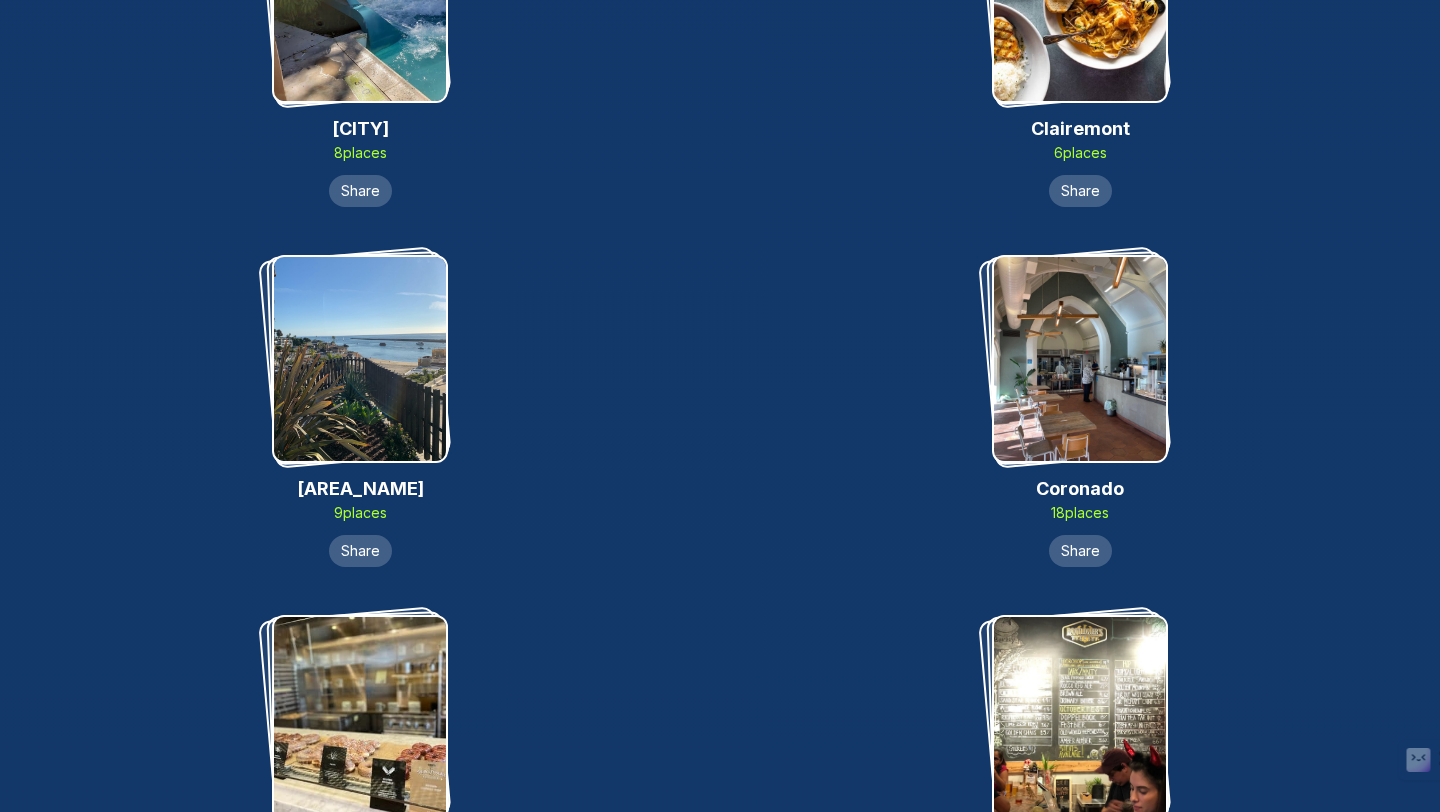scroll, scrollTop: 4800, scrollLeft: 0, axis: vertical 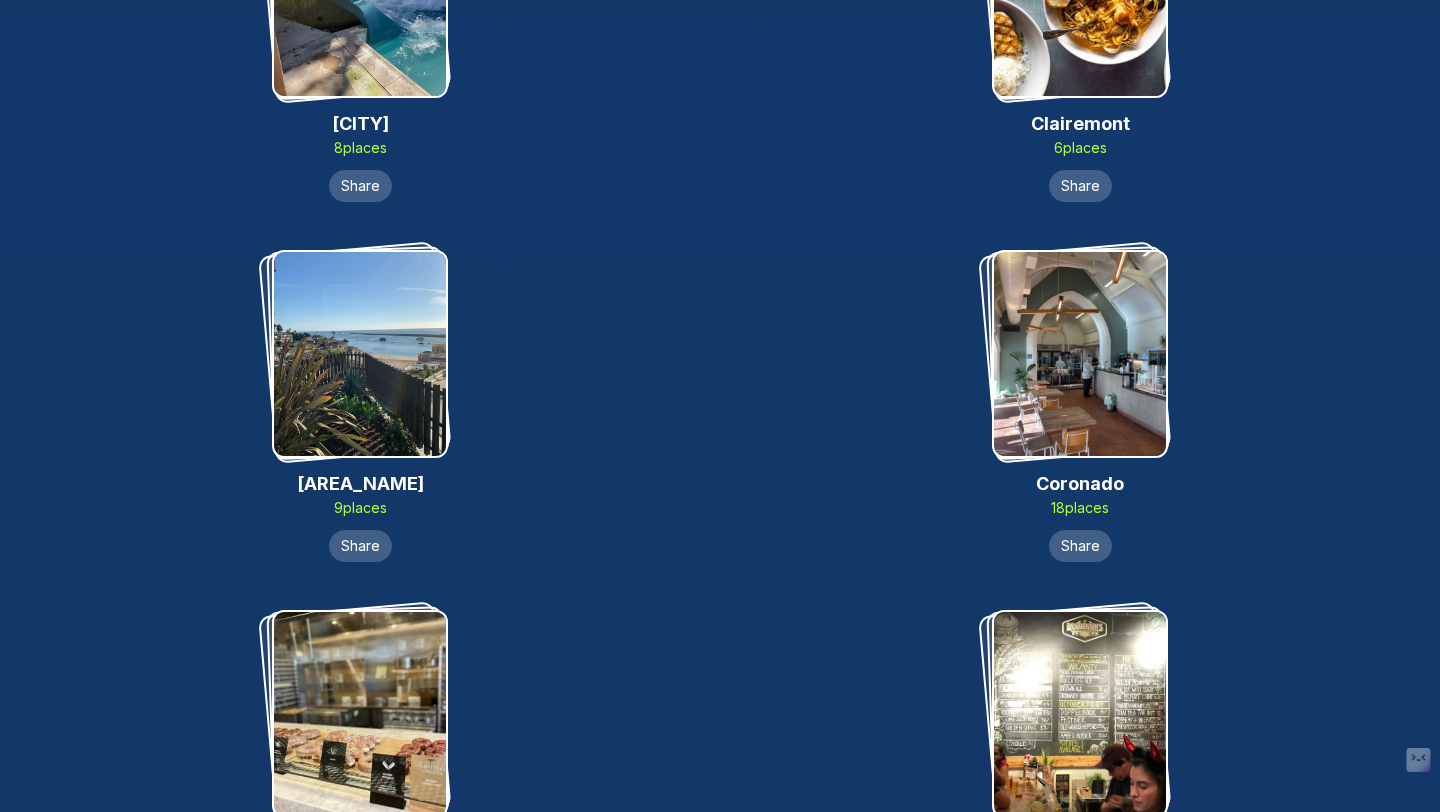 click at bounding box center [360, 354] 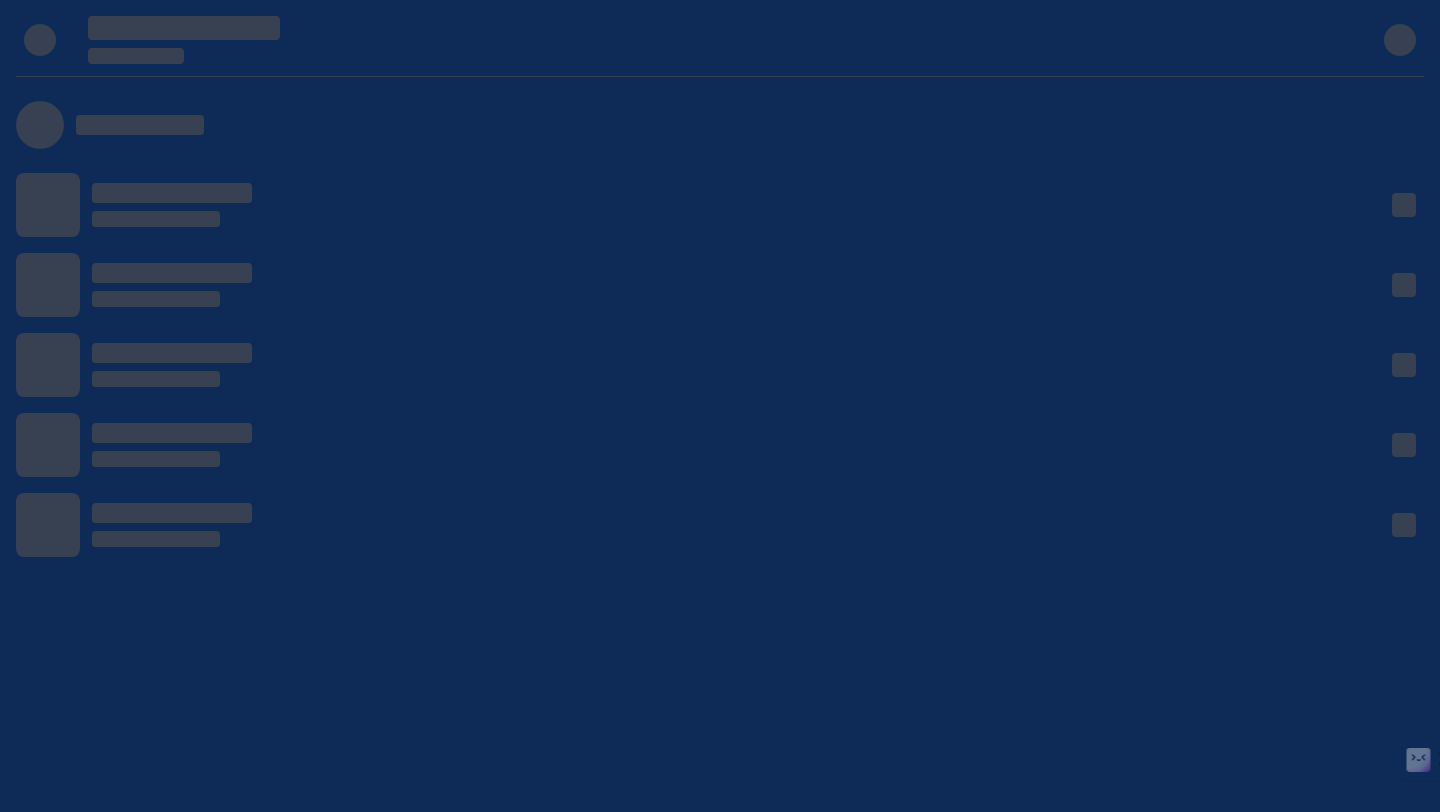 scroll, scrollTop: 0, scrollLeft: 0, axis: both 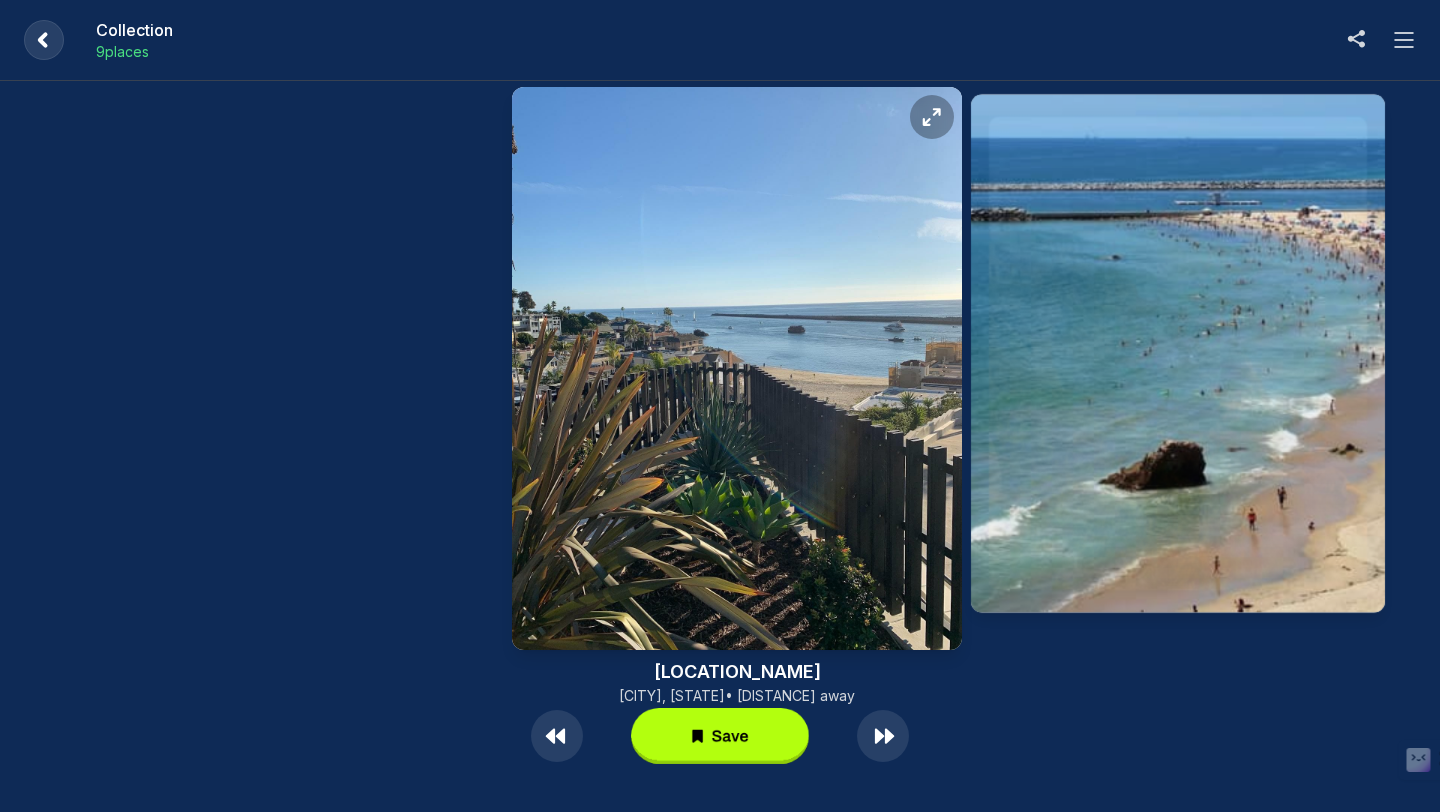 click 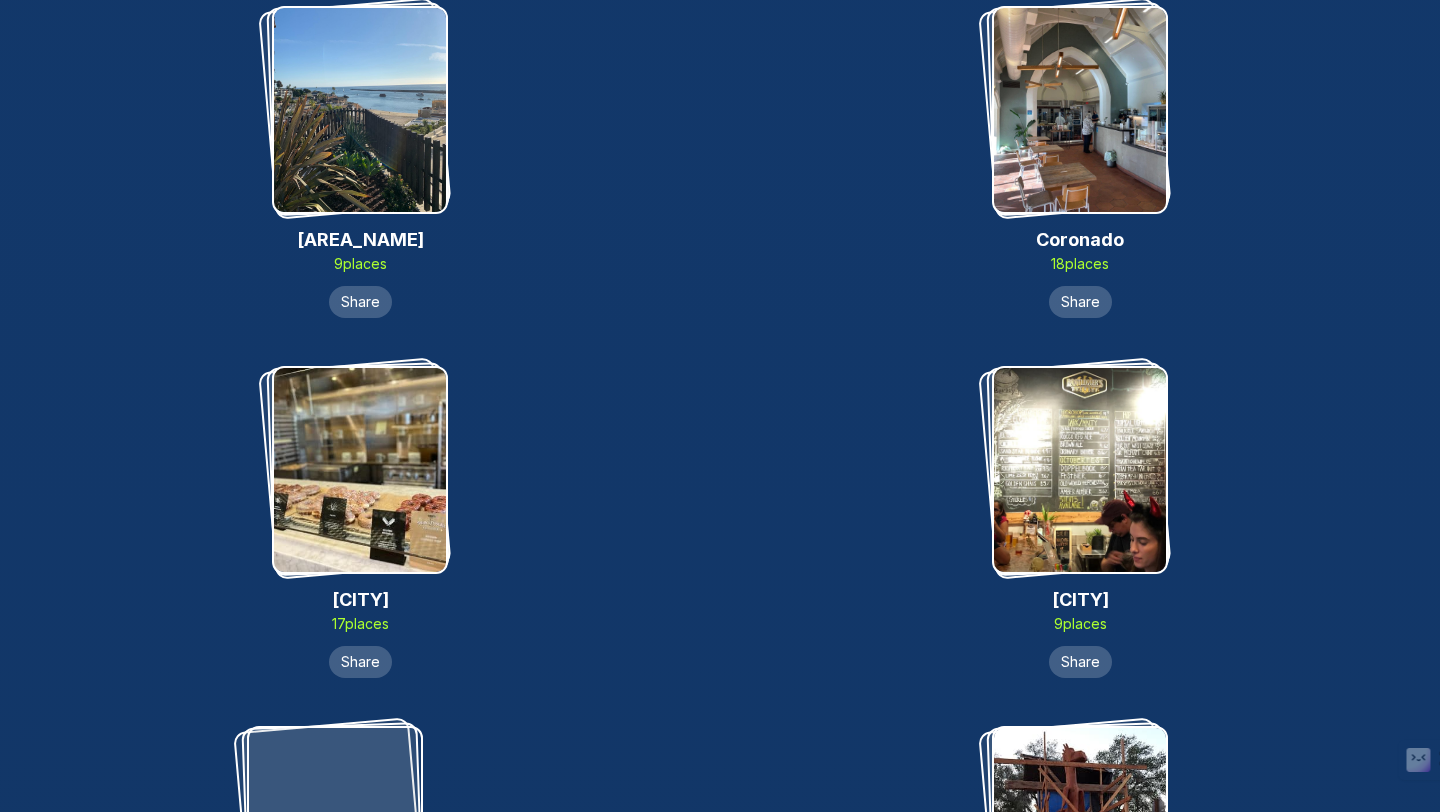 scroll, scrollTop: 5064, scrollLeft: 0, axis: vertical 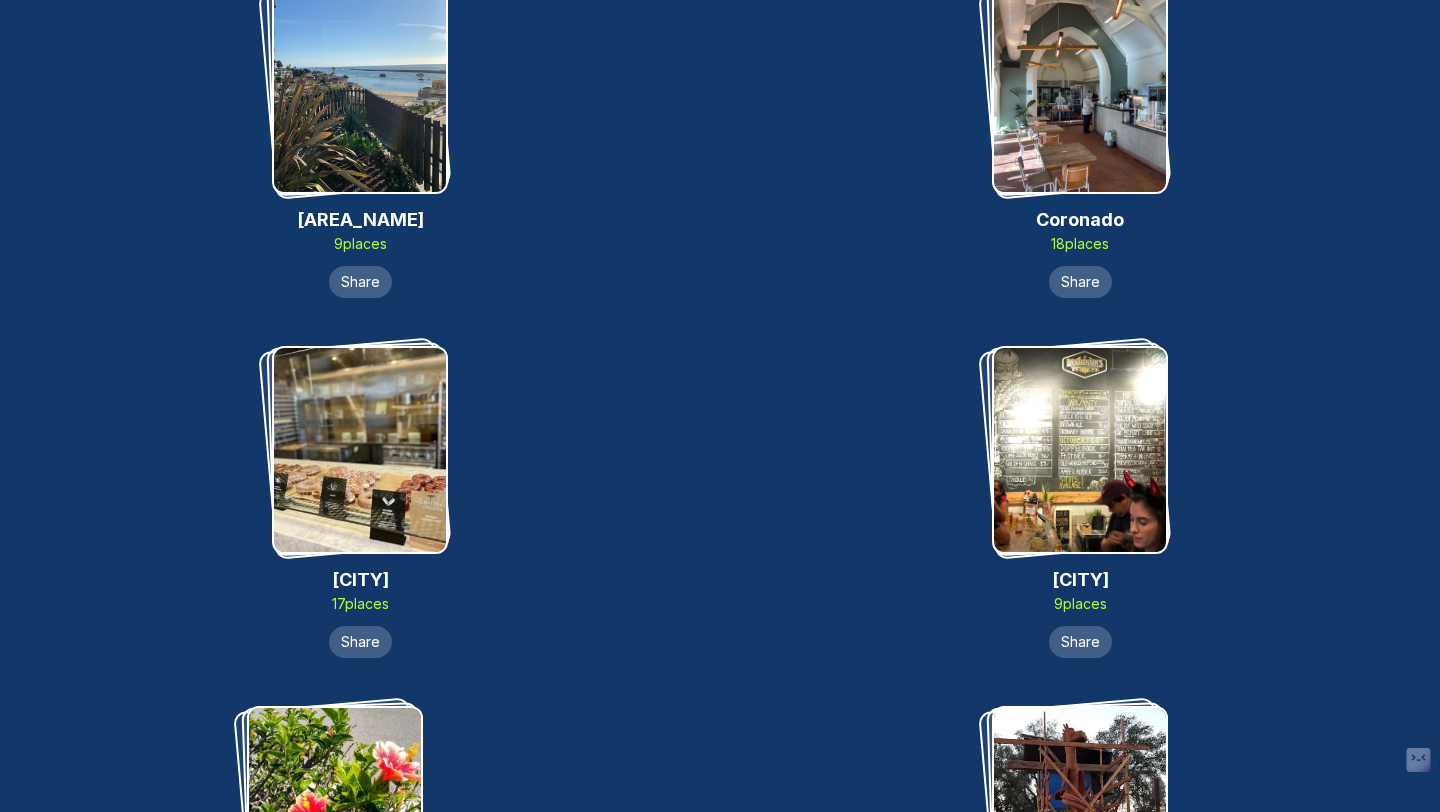 click at bounding box center [360, 450] 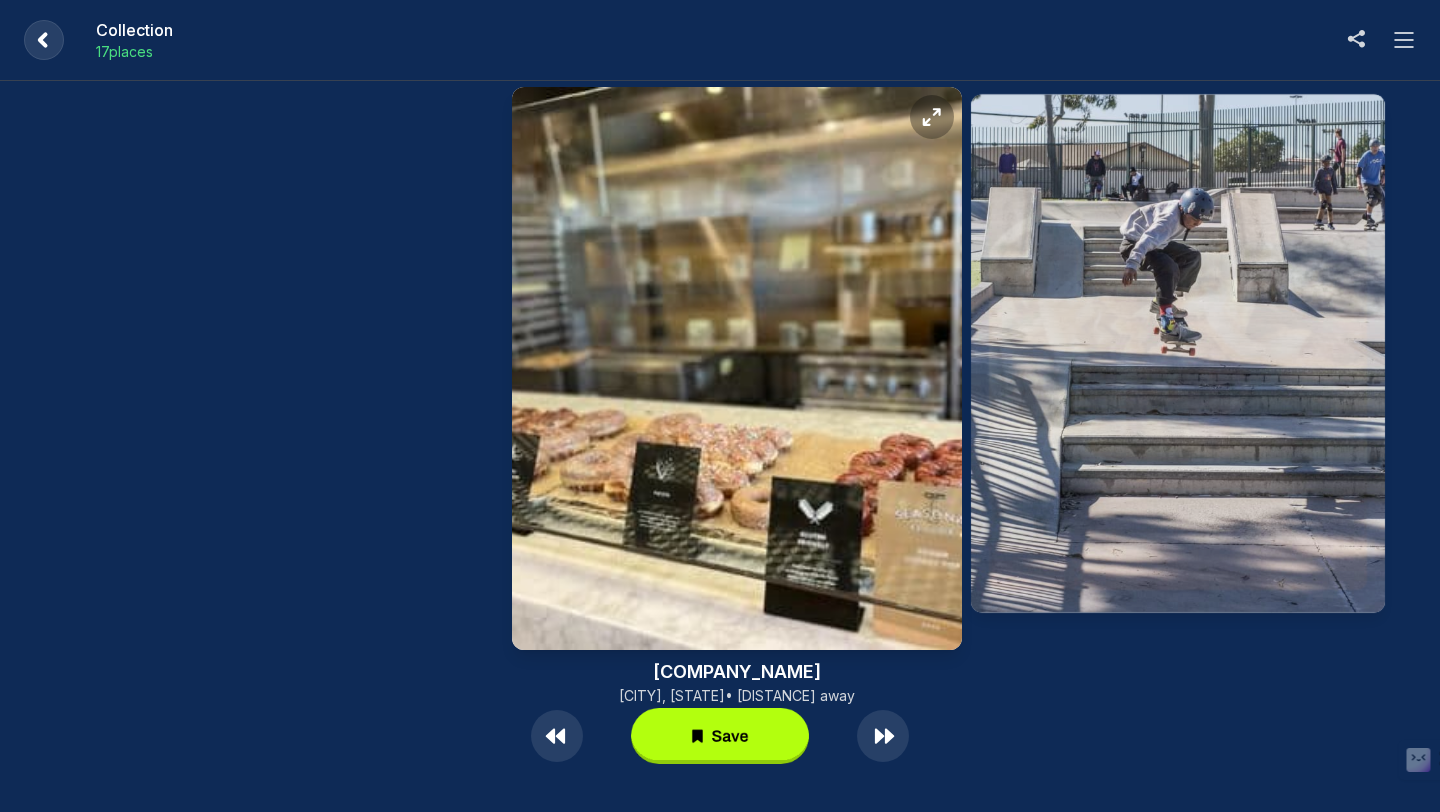 click 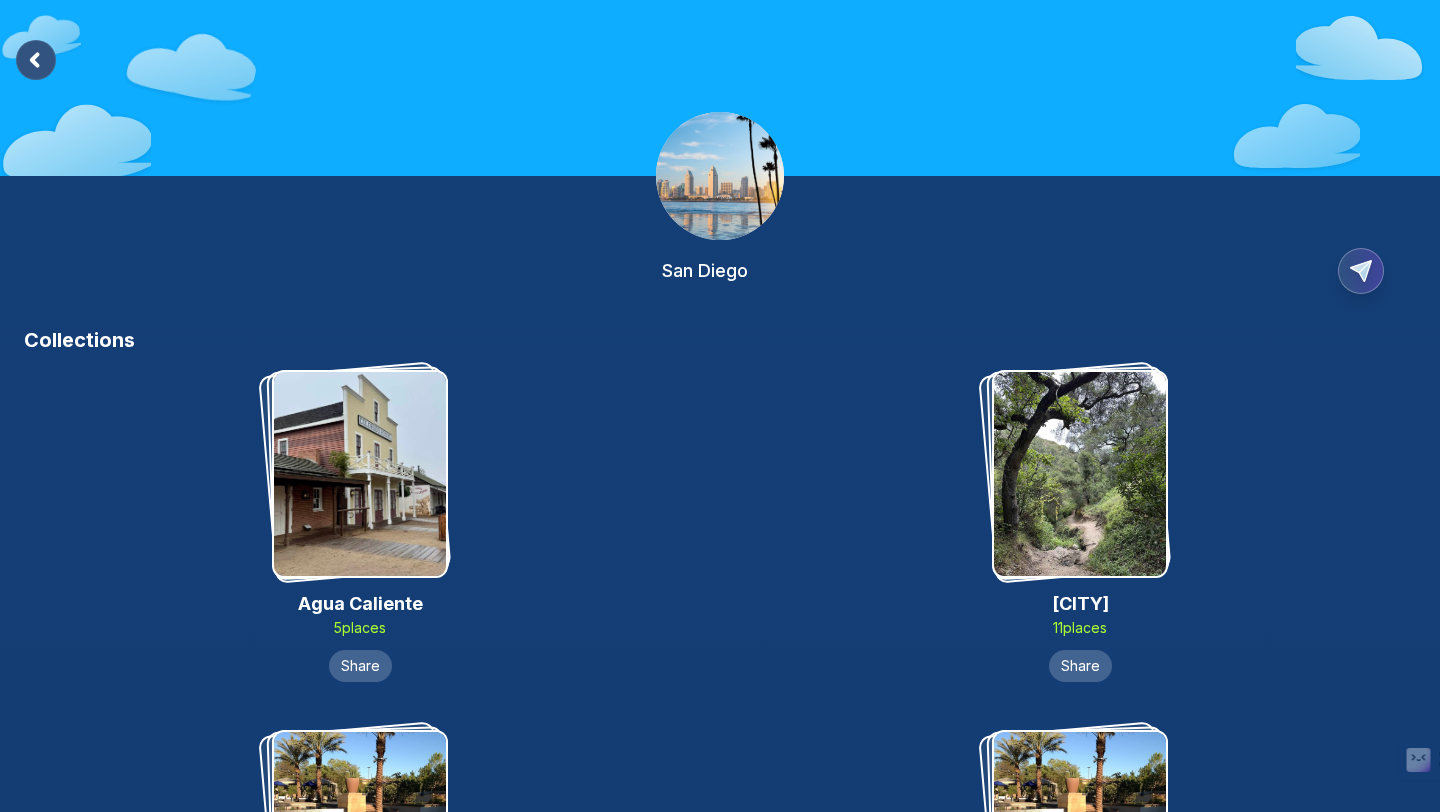 scroll, scrollTop: 5064, scrollLeft: 0, axis: vertical 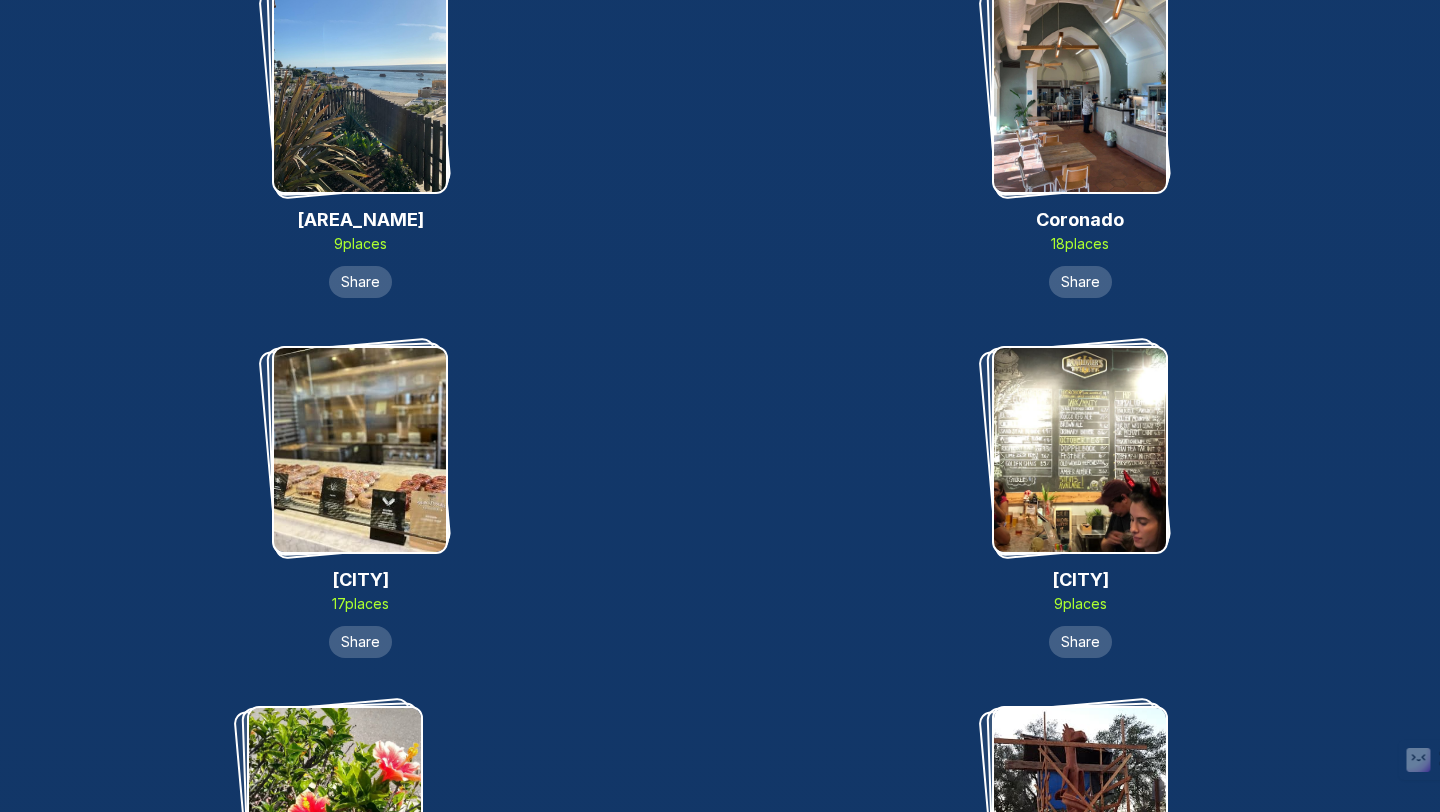 click at bounding box center [1080, 450] 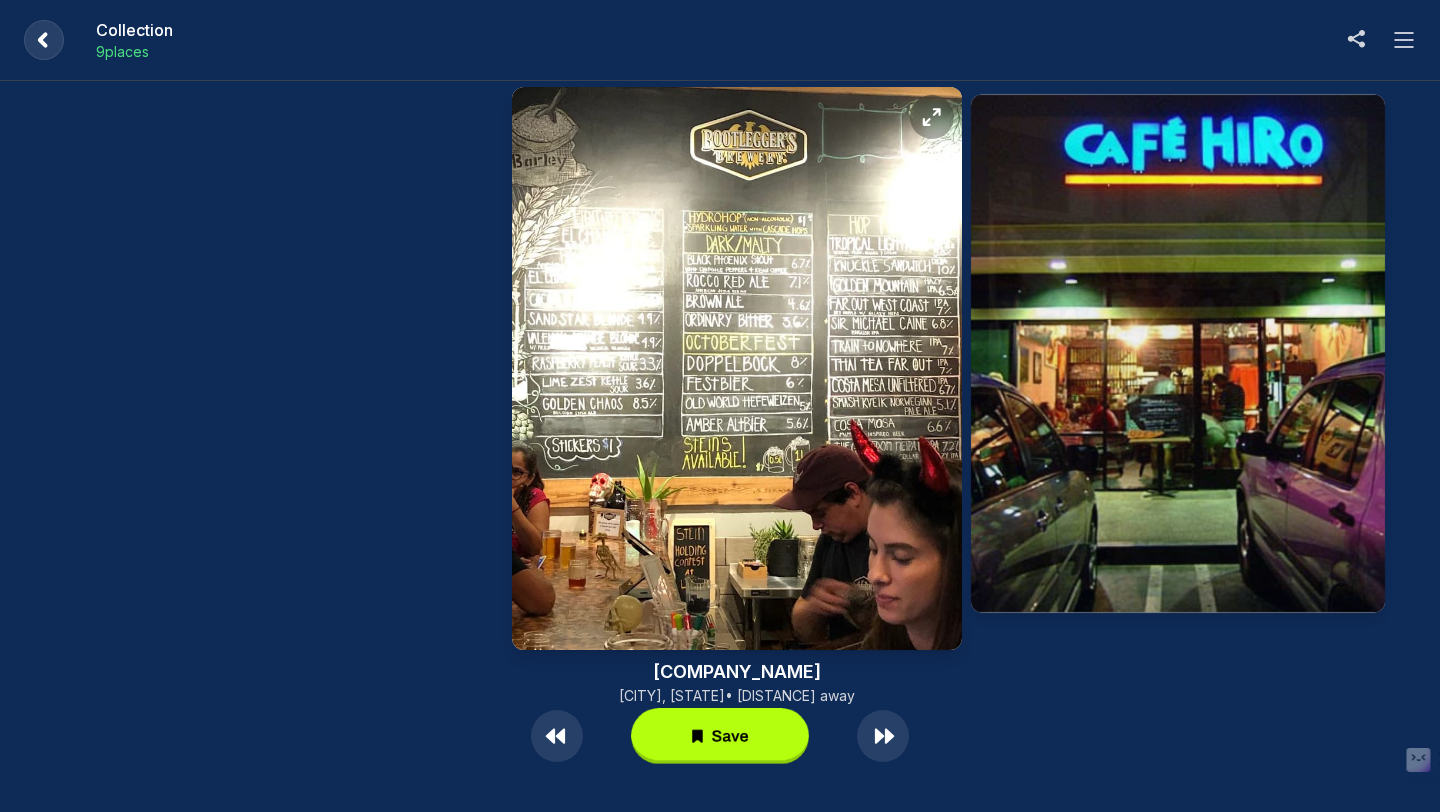 click 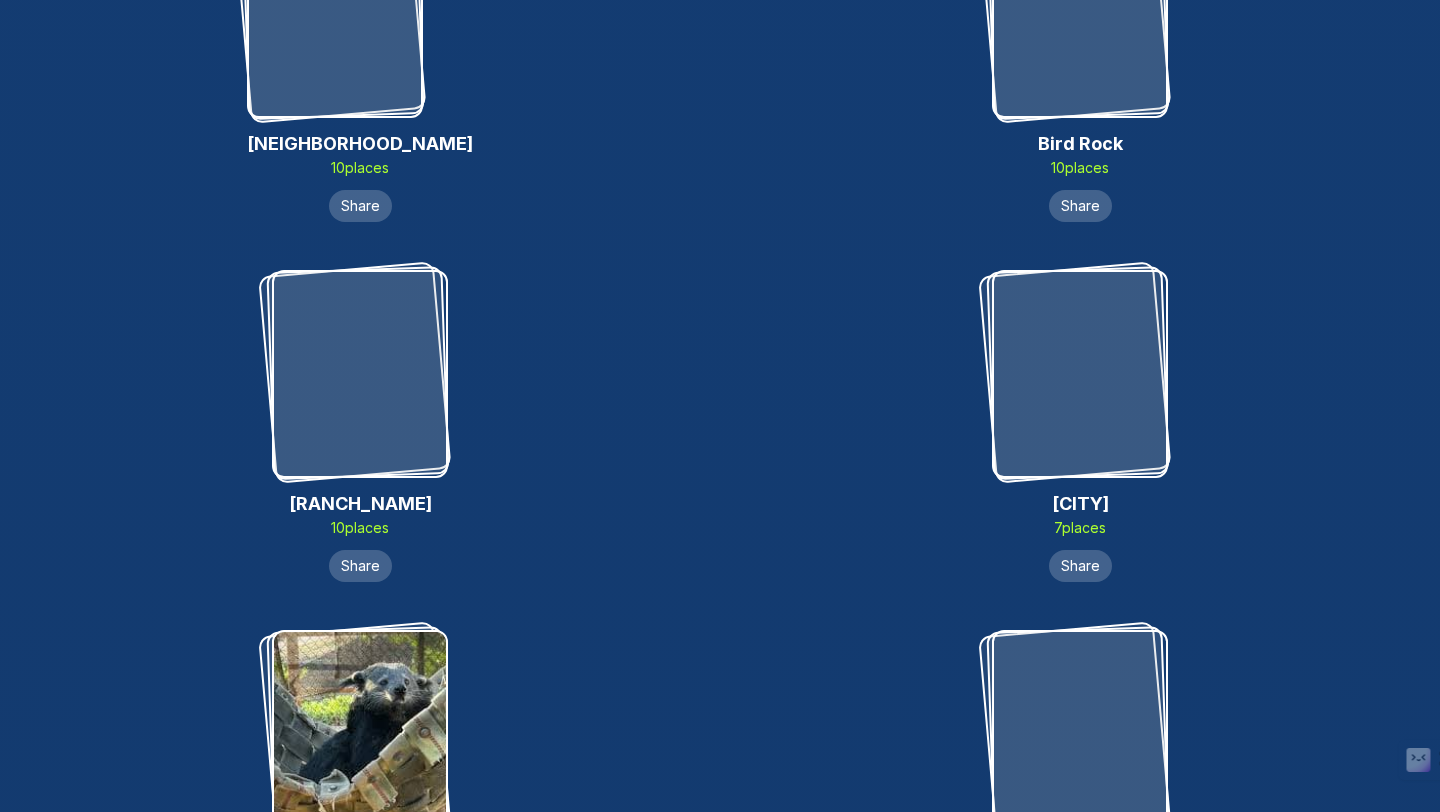scroll, scrollTop: 1855, scrollLeft: 0, axis: vertical 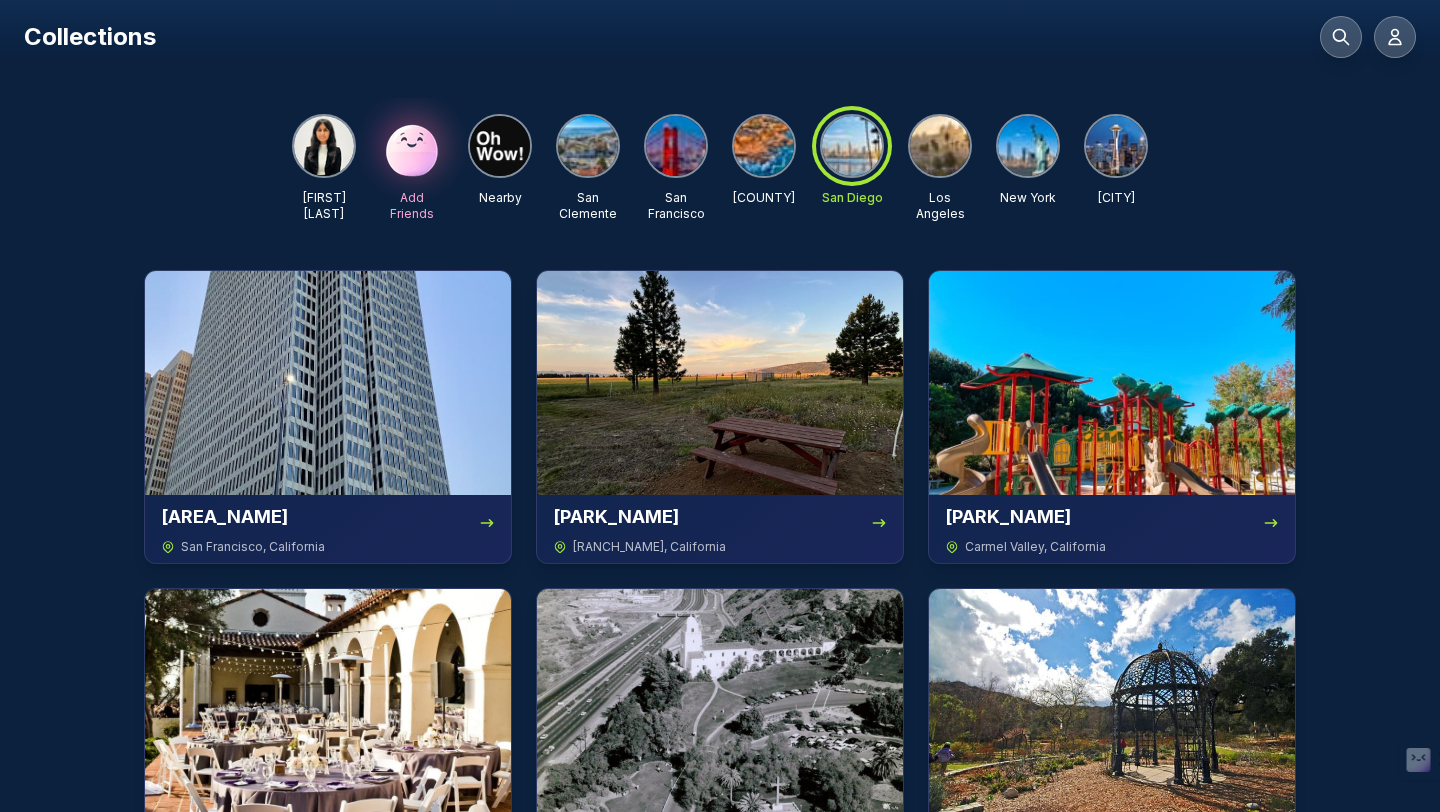 click at bounding box center (764, 146) 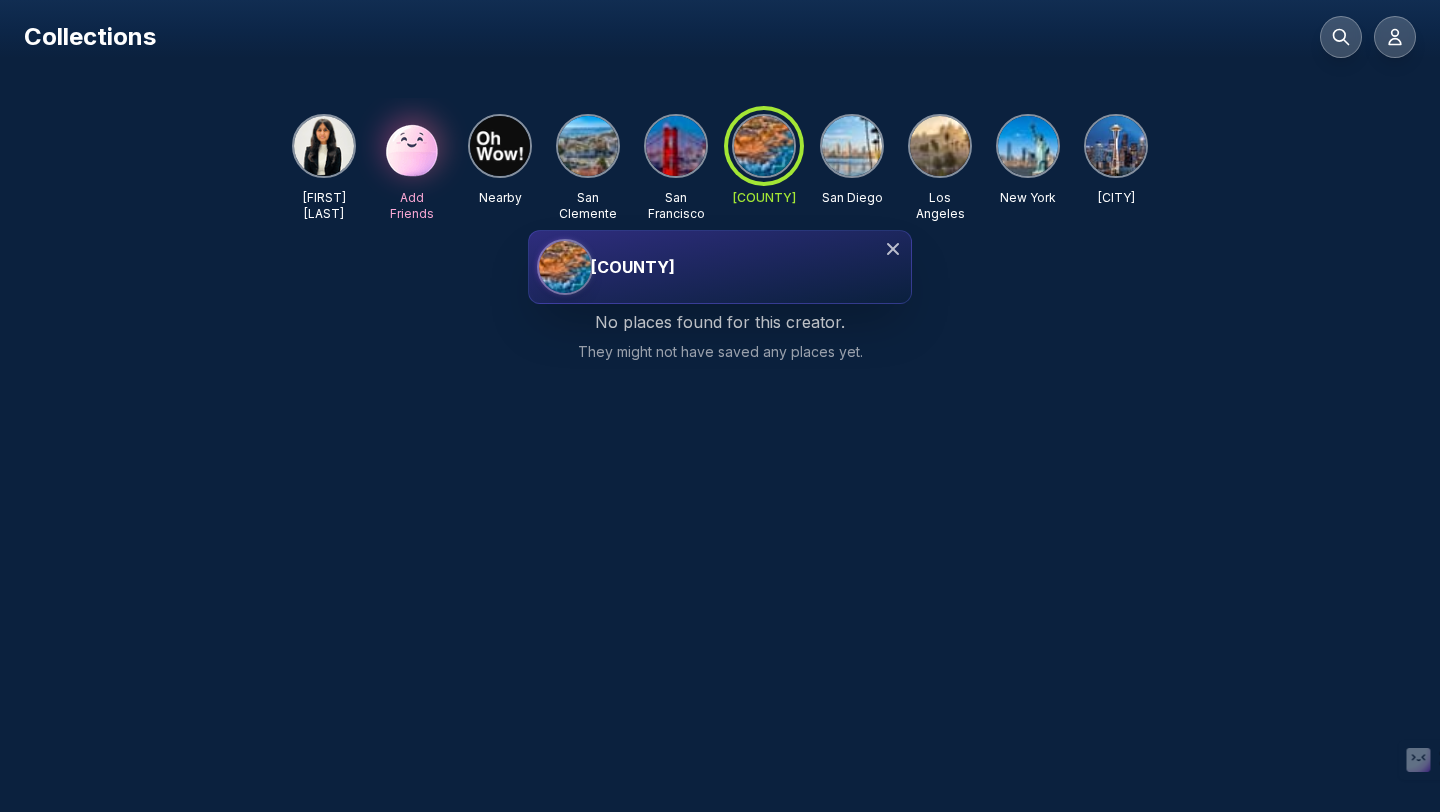 click on "[COUNTY]" at bounding box center [740, 267] 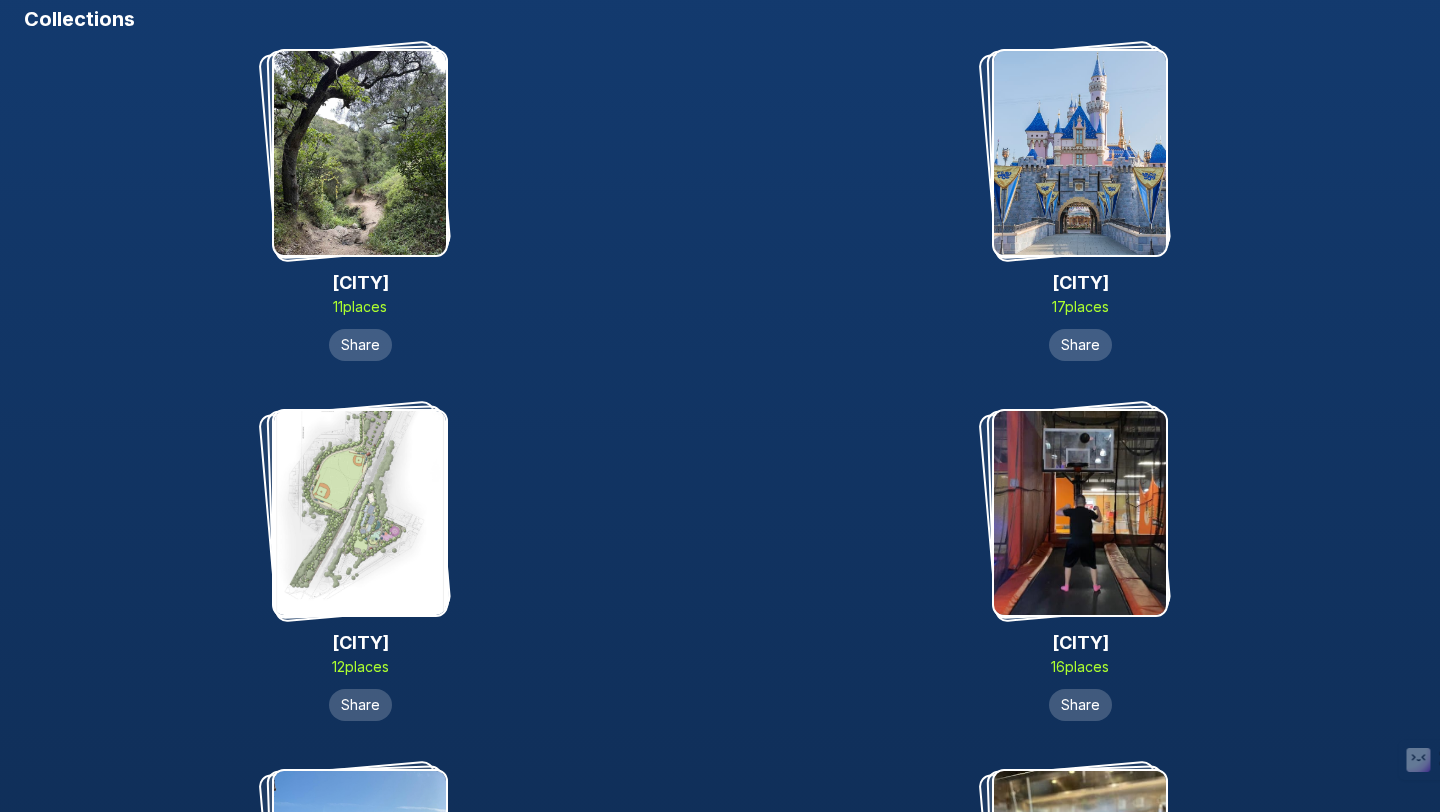 scroll, scrollTop: 0, scrollLeft: 0, axis: both 